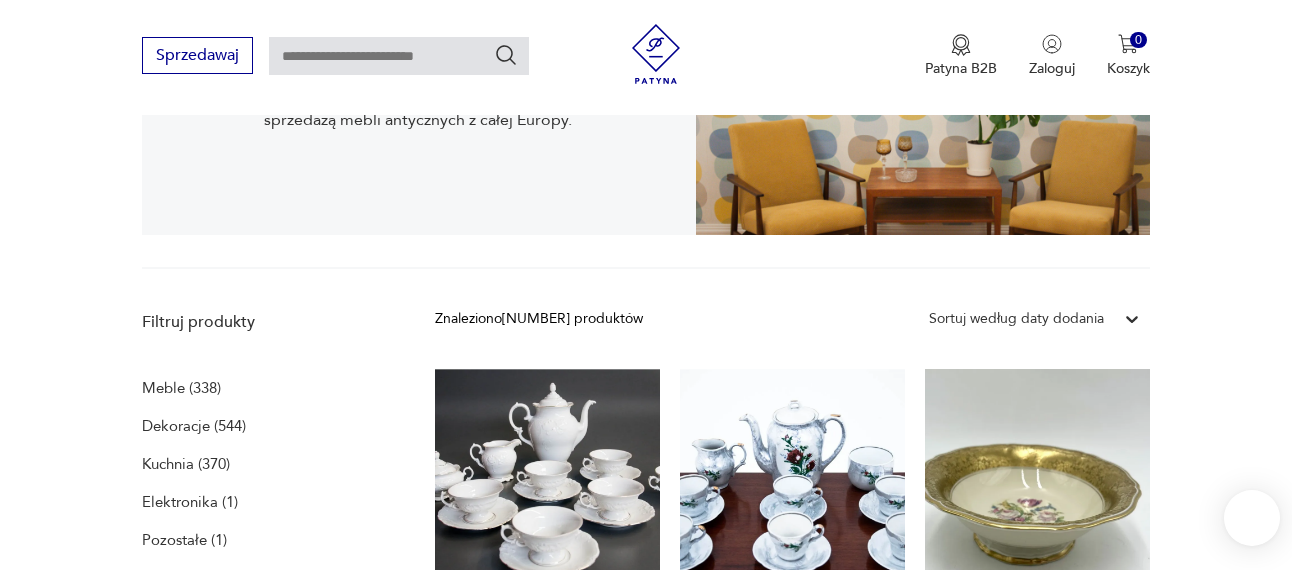 scroll, scrollTop: 411, scrollLeft: 0, axis: vertical 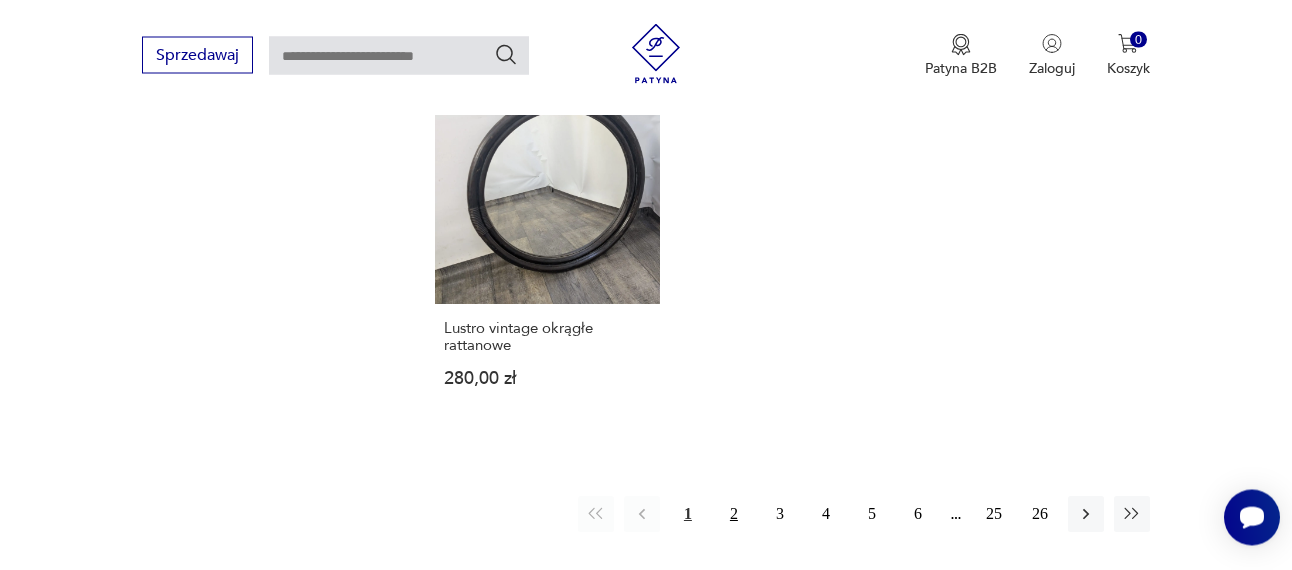 click on "2" at bounding box center (734, 515) 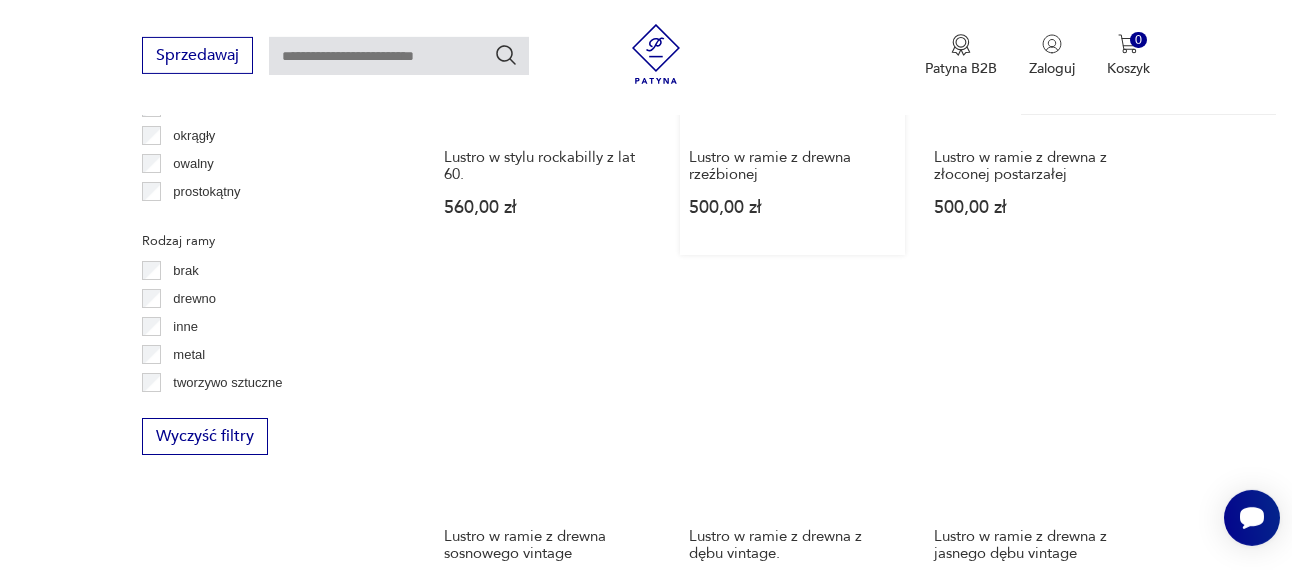 scroll, scrollTop: 2266, scrollLeft: 0, axis: vertical 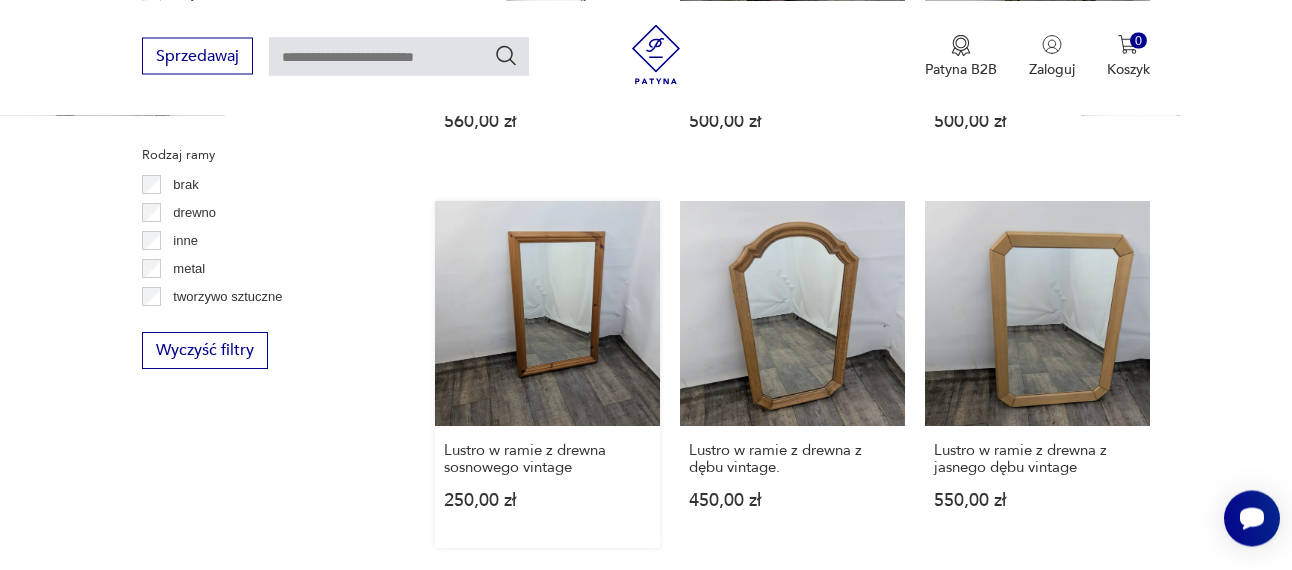 click on "Lustro w ramie z drewna sosnowego vintage [PRICE]" at bounding box center [547, 374] 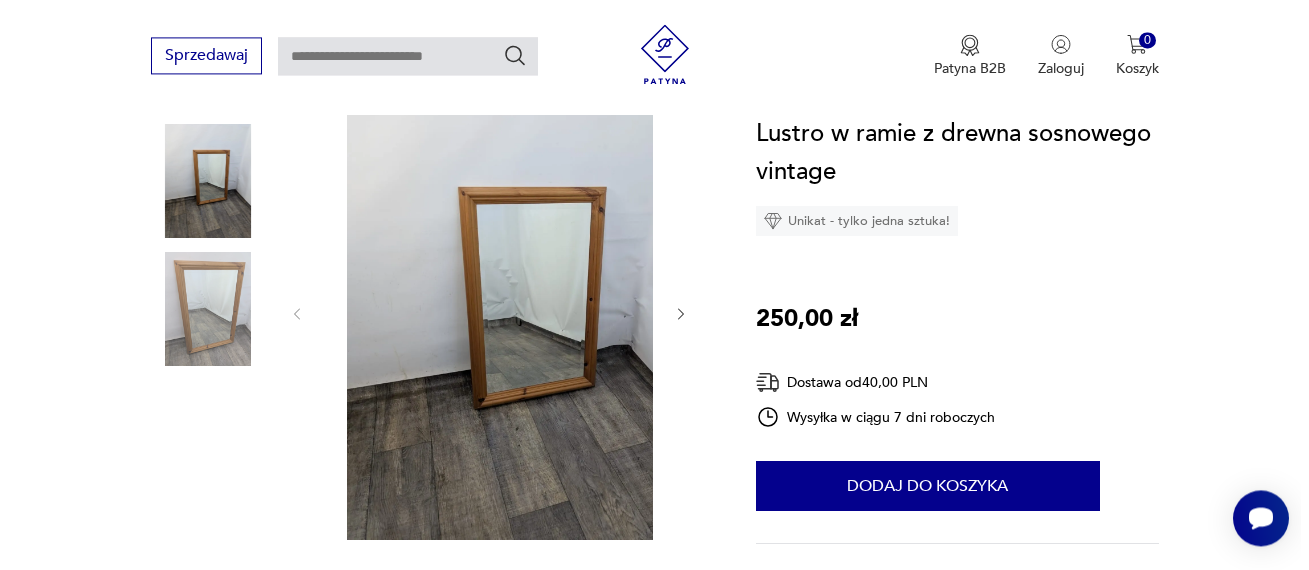 scroll, scrollTop: 306, scrollLeft: 0, axis: vertical 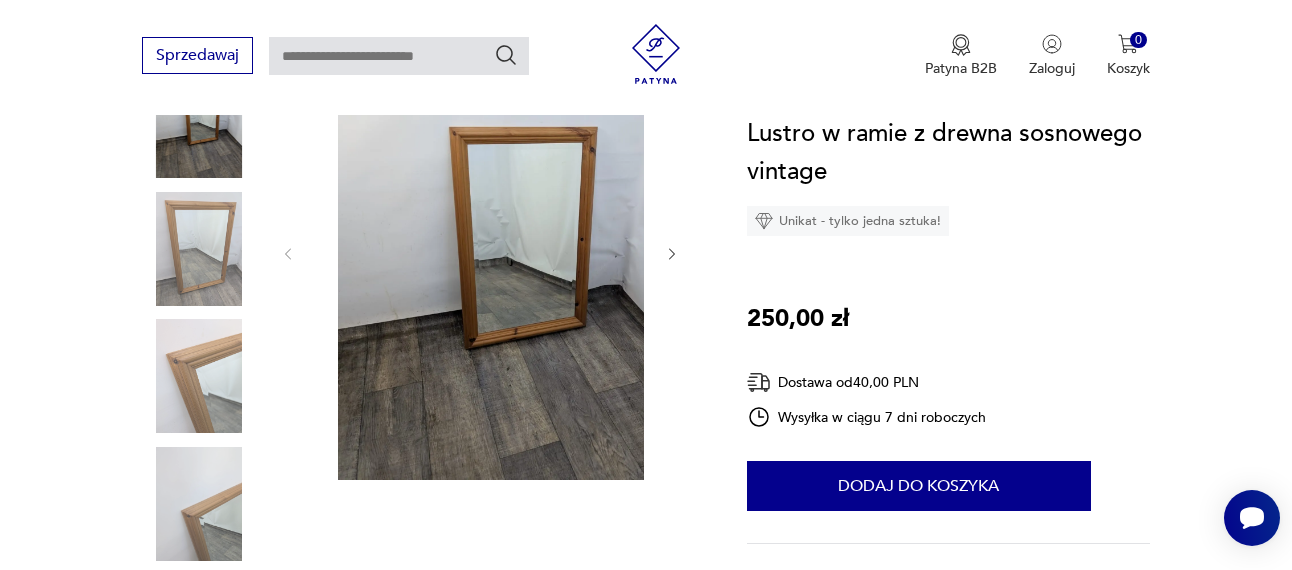 click 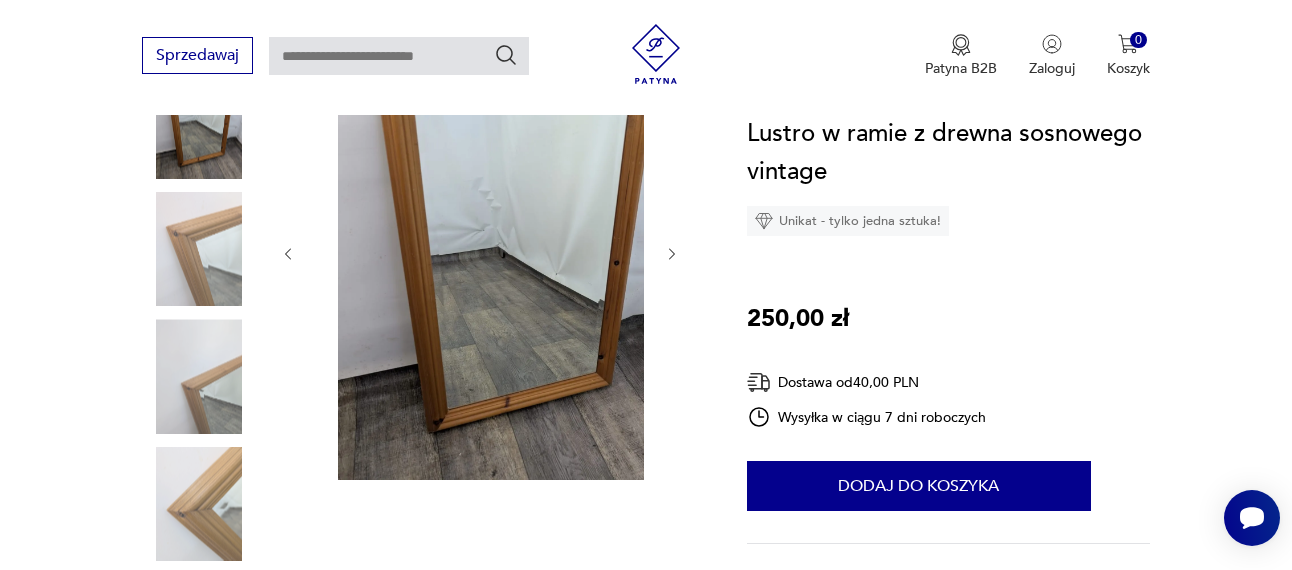 click at bounding box center [509, 252] 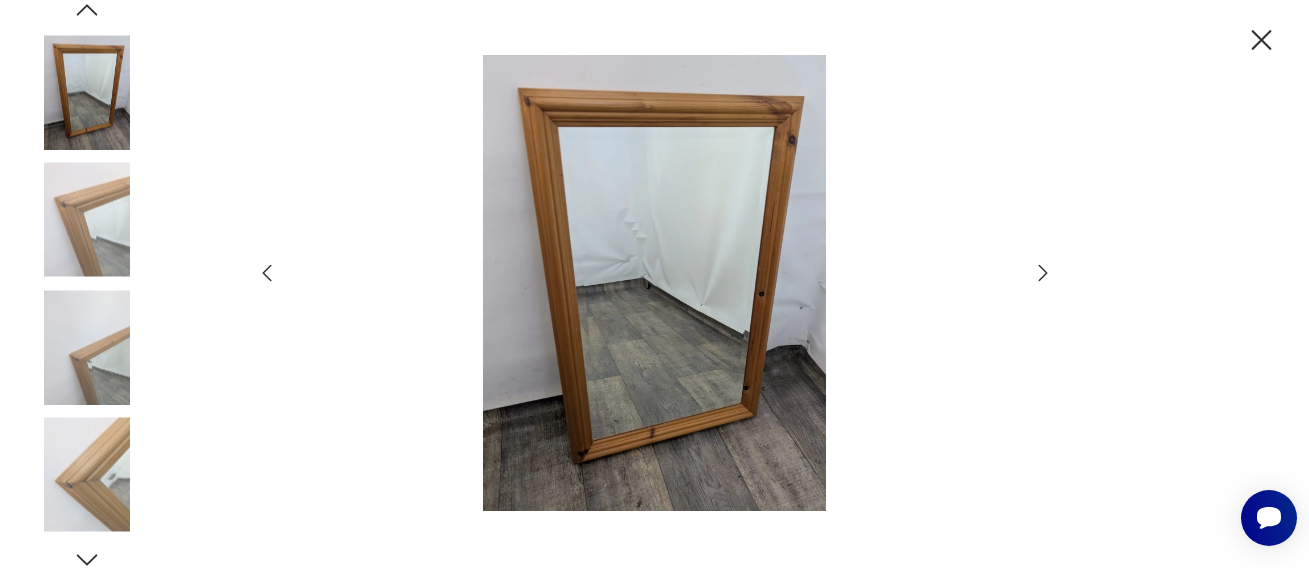 click at bounding box center (655, 283) 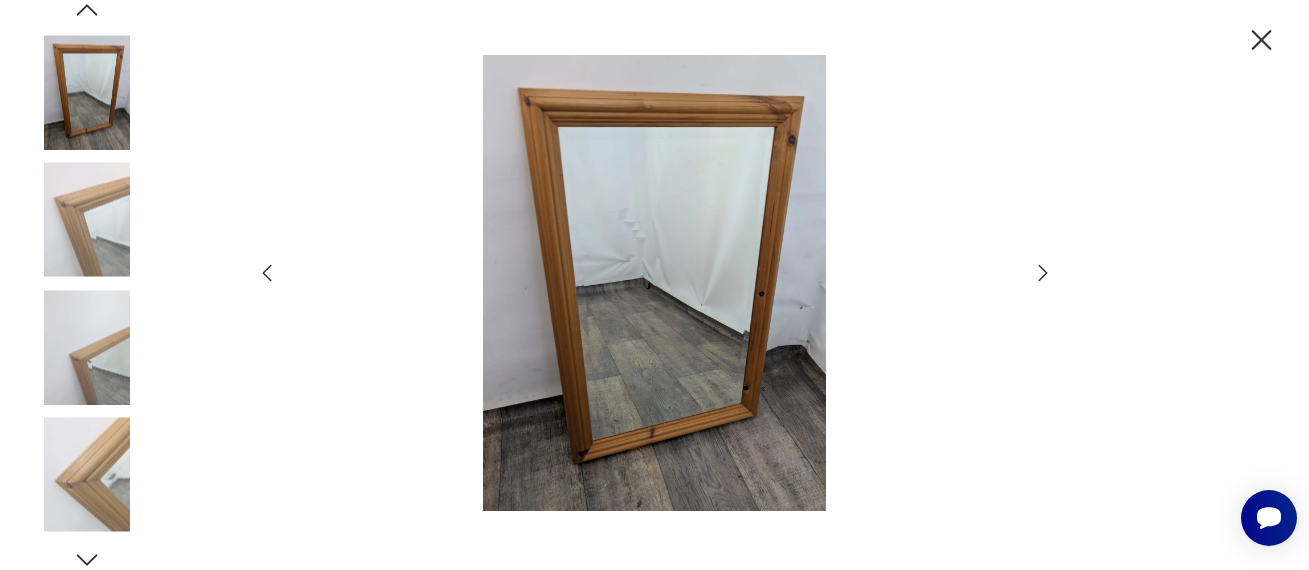 click at bounding box center [655, 283] 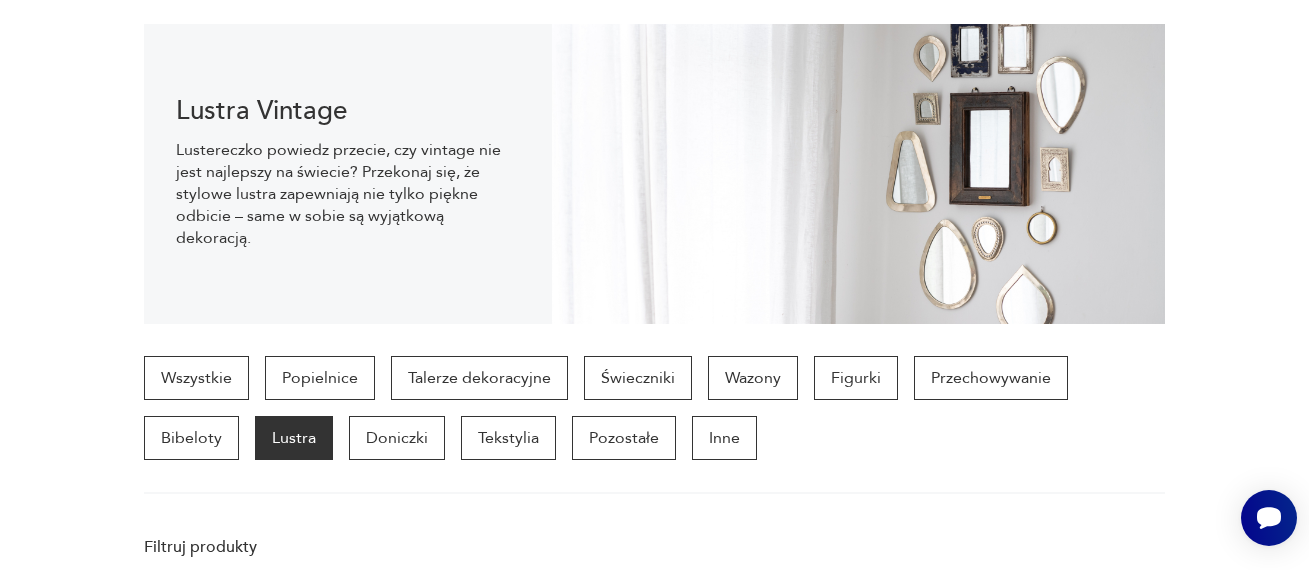 scroll, scrollTop: 1767, scrollLeft: 0, axis: vertical 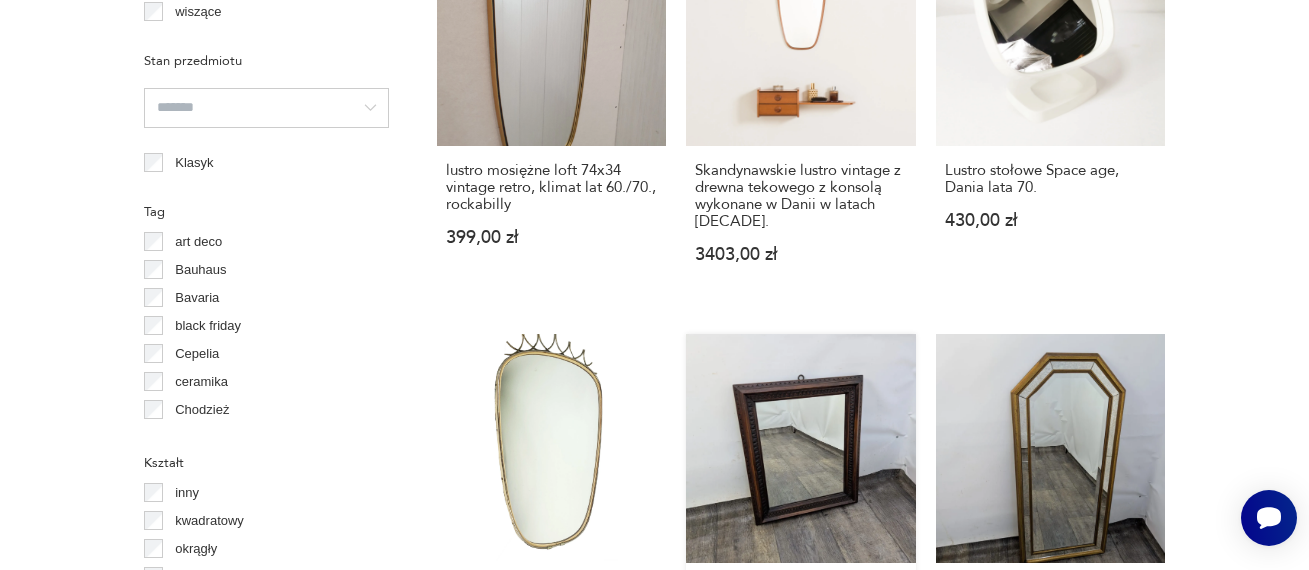 click on "Lustro w ramie z drewna rzeźbionej [PRICE]" at bounding box center (800, 509) 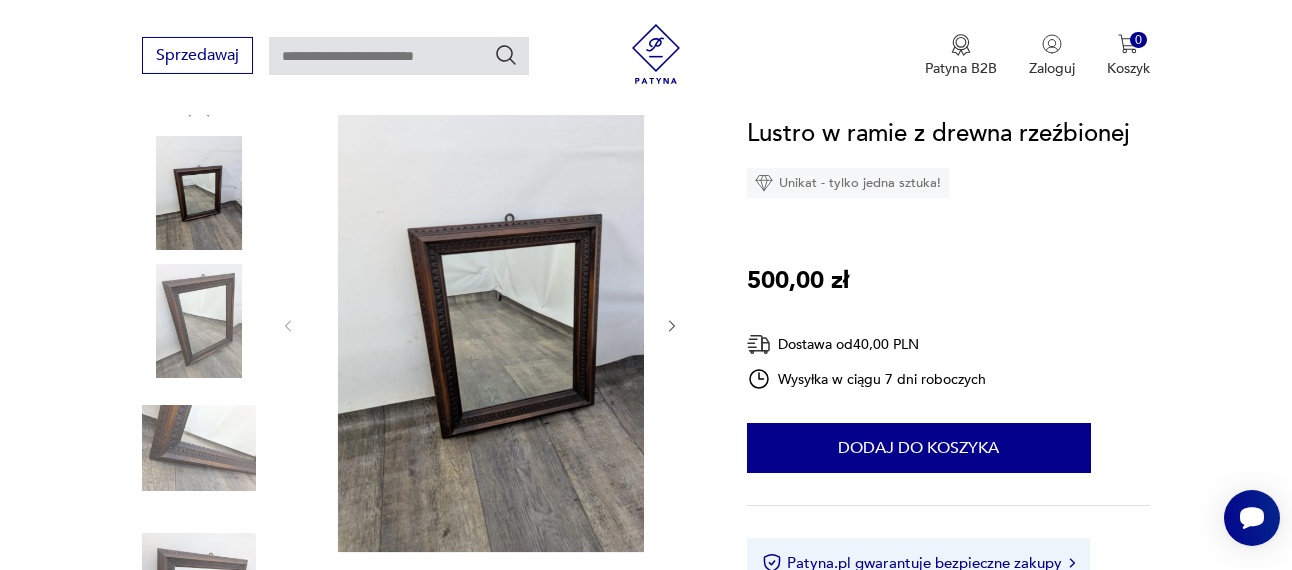 scroll, scrollTop: 306, scrollLeft: 0, axis: vertical 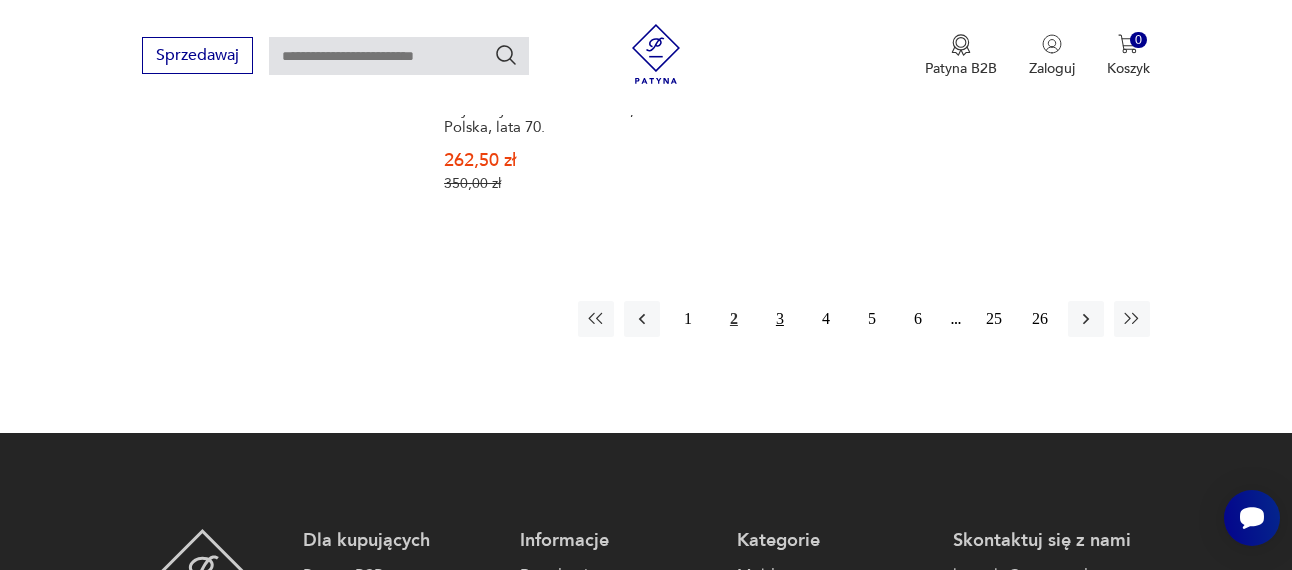 click on "3" at bounding box center [780, 319] 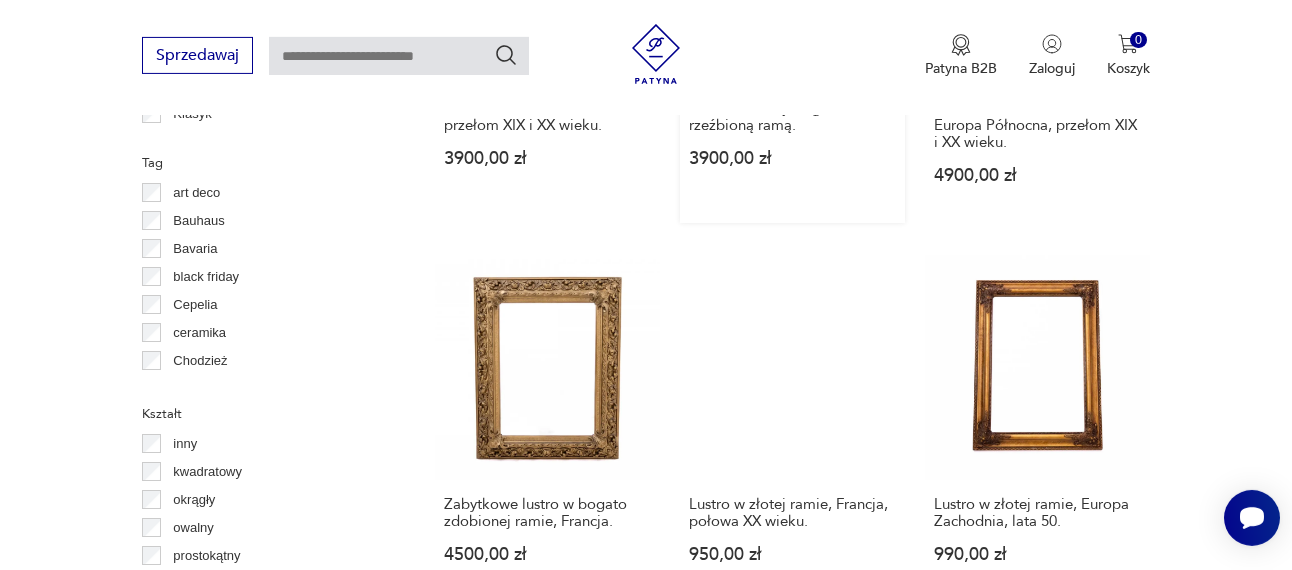 scroll, scrollTop: 1857, scrollLeft: 0, axis: vertical 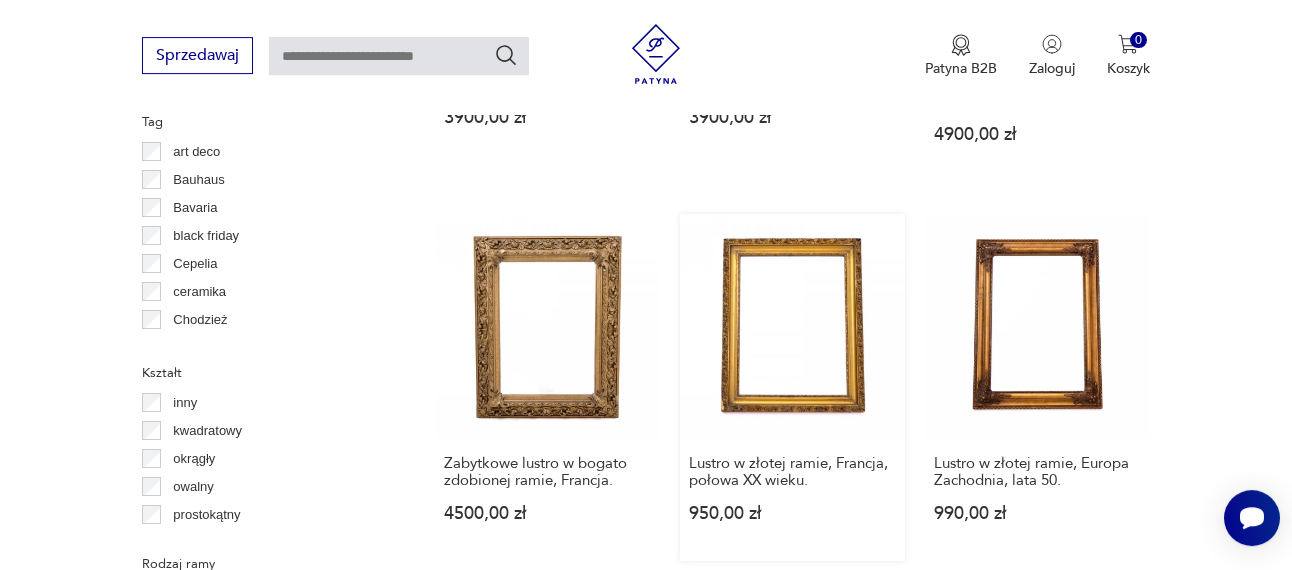 click on "Lustro w złotej ramie, [COUNTRY], połowa [DECADE] wieku. [PRICE]" at bounding box center (792, 387) 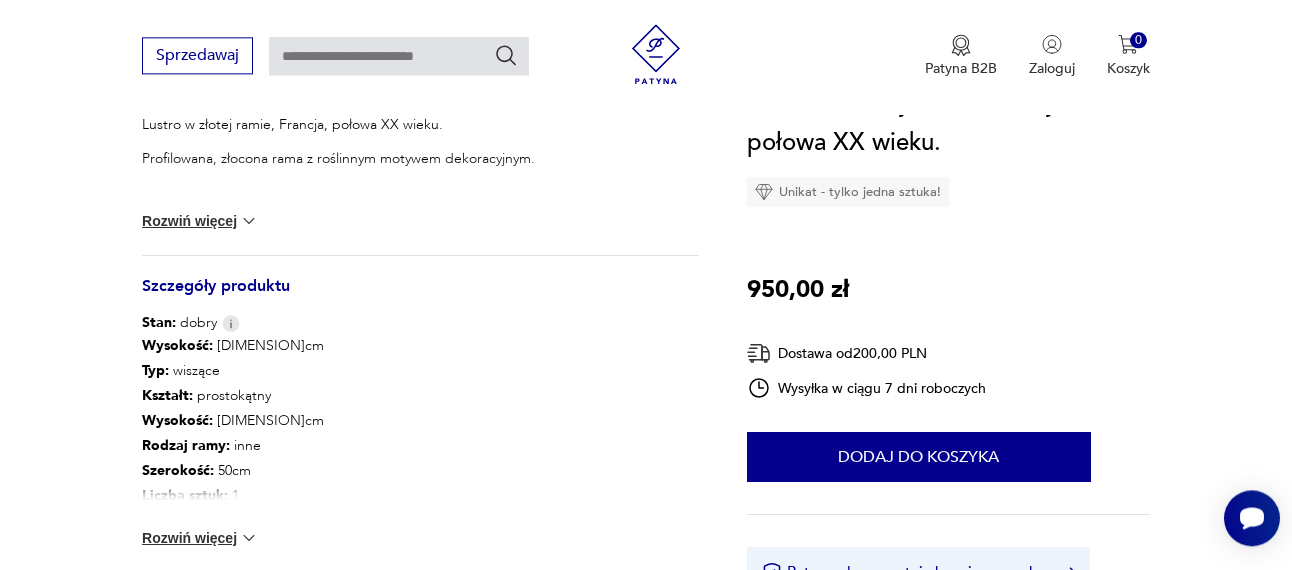 scroll, scrollTop: 612, scrollLeft: 0, axis: vertical 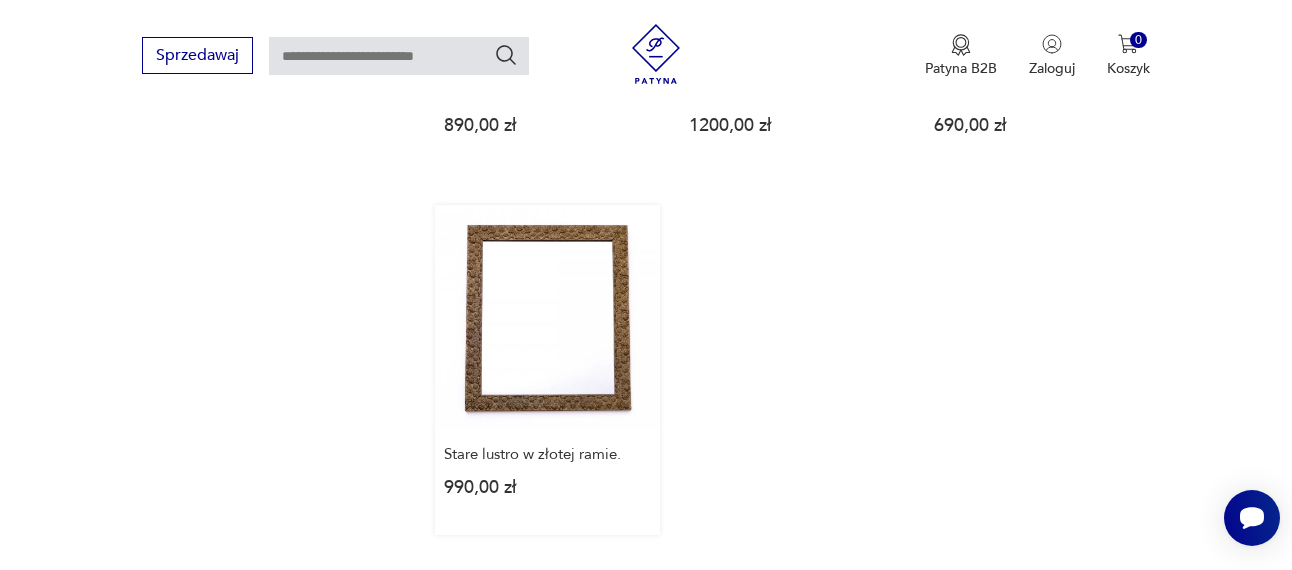 click on "Stare lustro w złotej ramie. [PRICE]" at bounding box center [547, 370] 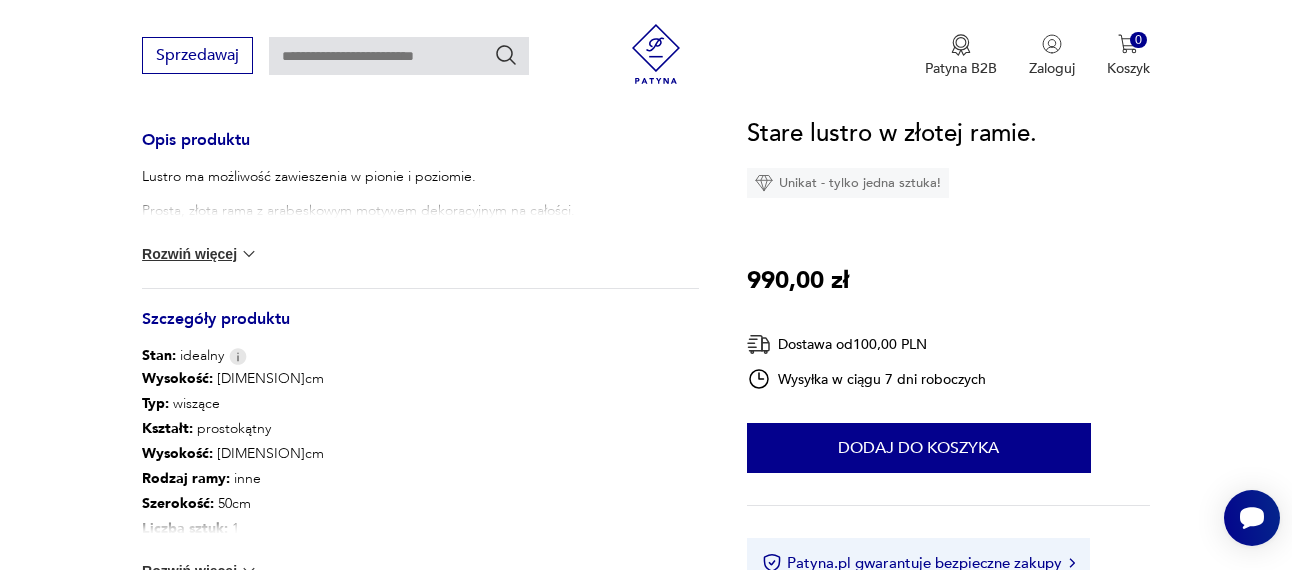 scroll, scrollTop: 510, scrollLeft: 0, axis: vertical 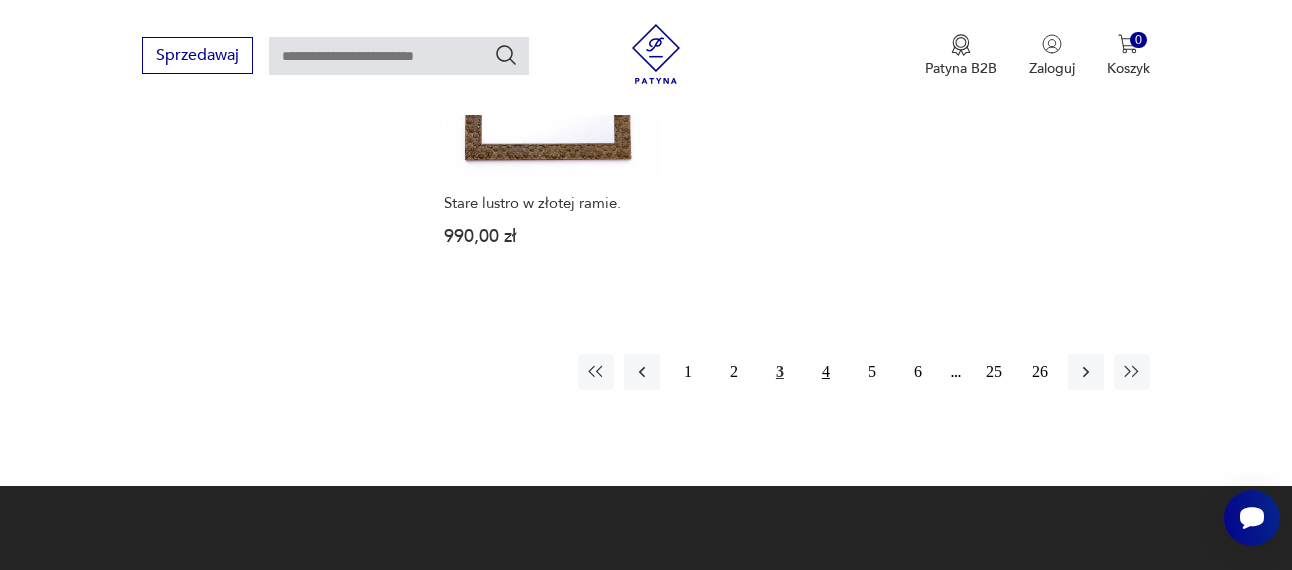 click on "4" at bounding box center (826, 372) 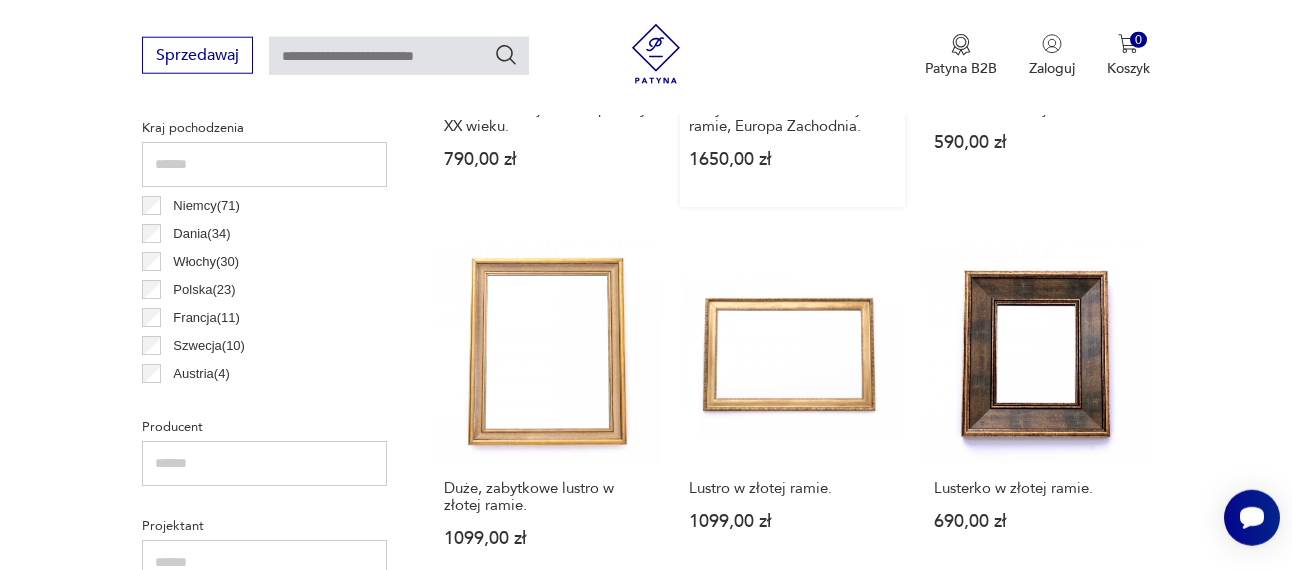 scroll, scrollTop: 1041, scrollLeft: 0, axis: vertical 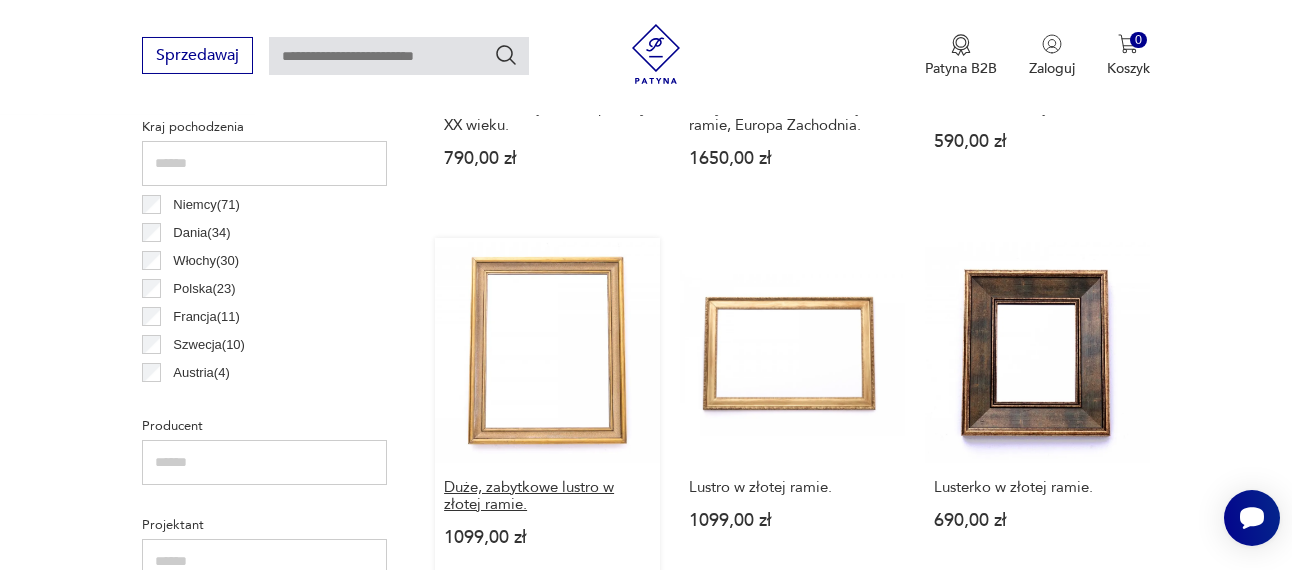 click on "Duże, zabytkowe lustro w złotej ramie." at bounding box center (547, 496) 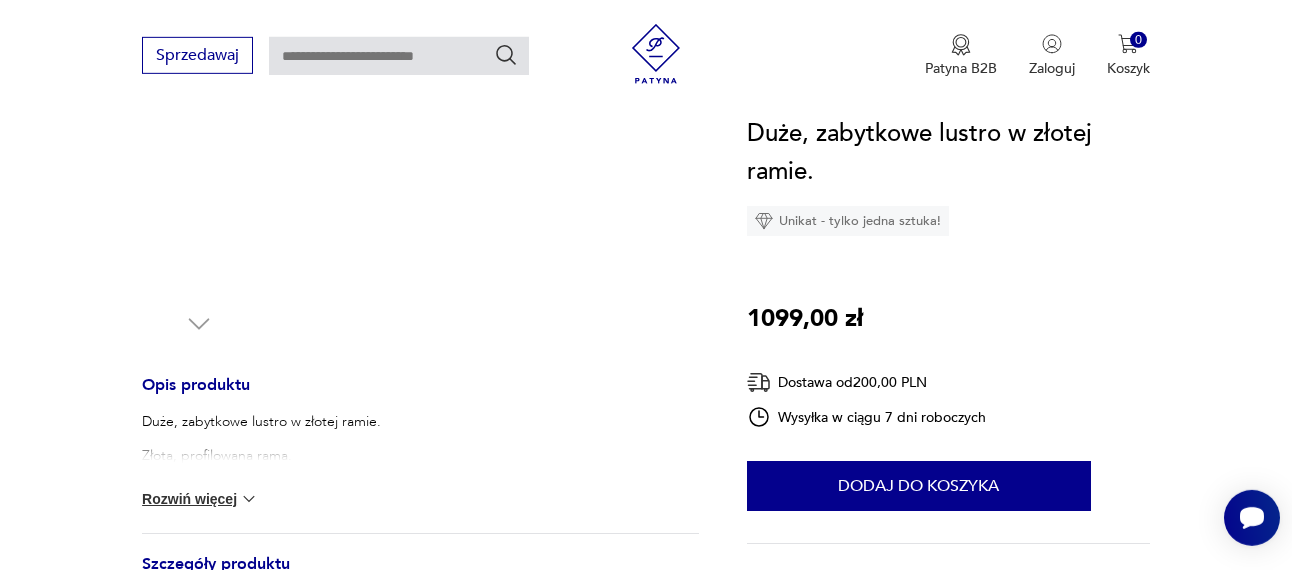 scroll, scrollTop: 816, scrollLeft: 0, axis: vertical 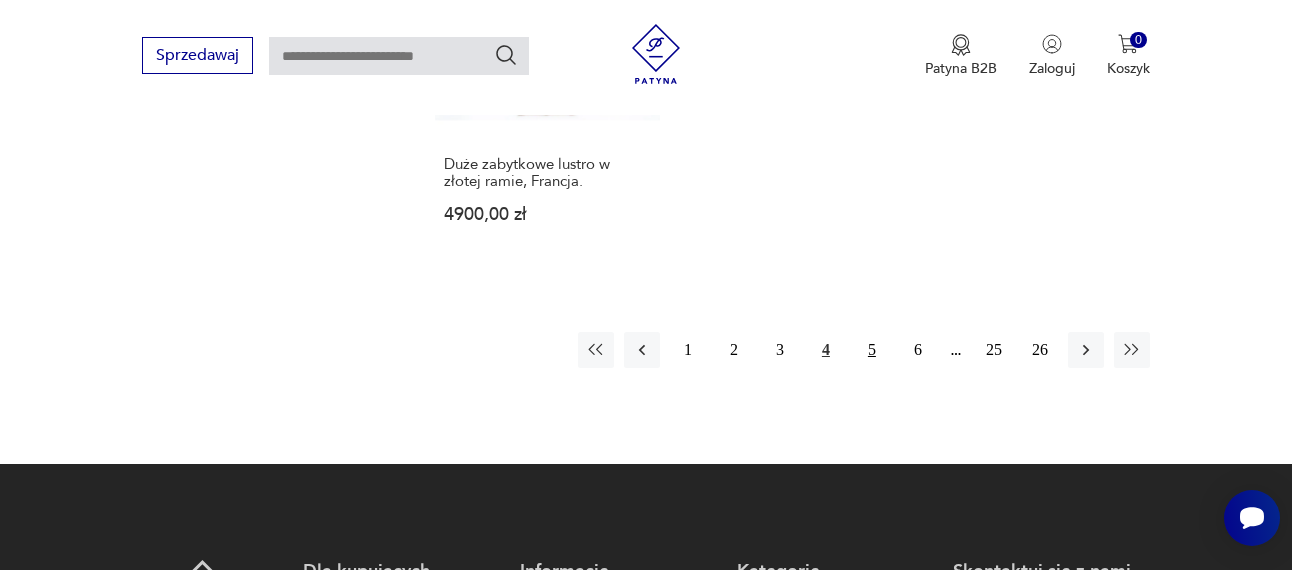 click on "5" at bounding box center [872, 350] 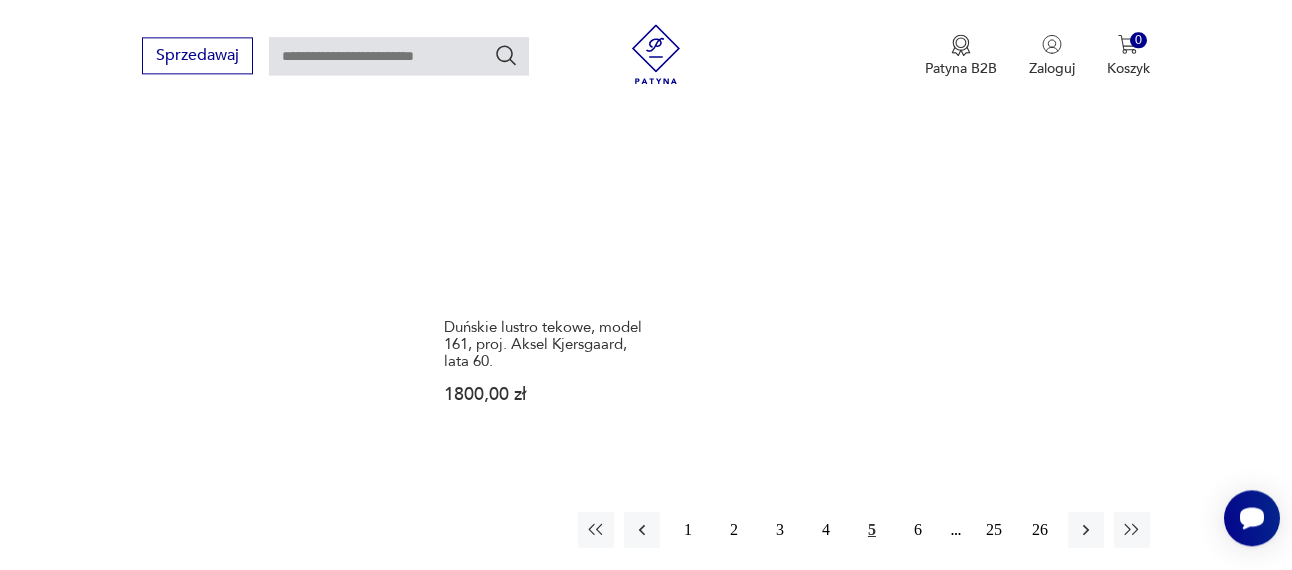 scroll, scrollTop: 2775, scrollLeft: 0, axis: vertical 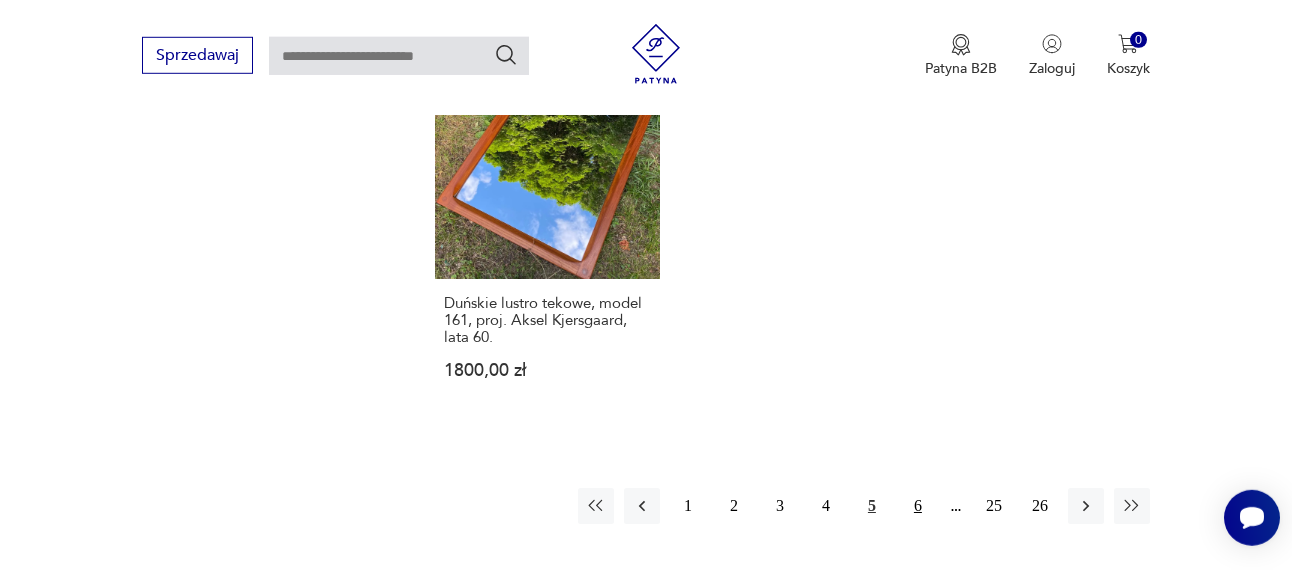 click on "6" at bounding box center [918, 506] 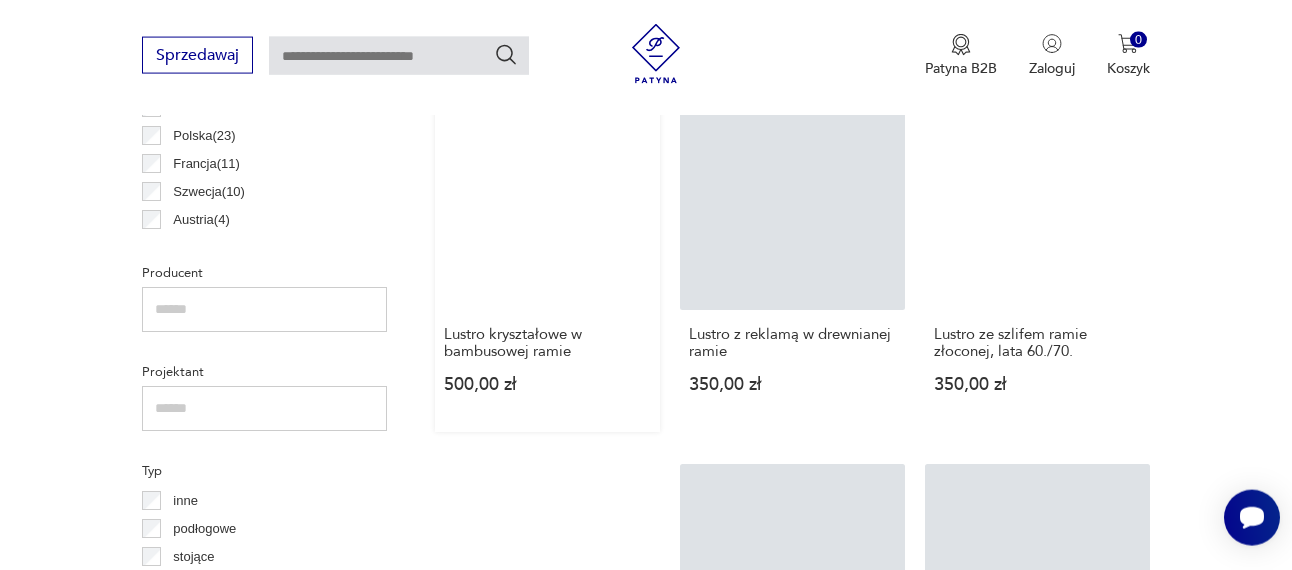scroll, scrollTop: 1143, scrollLeft: 0, axis: vertical 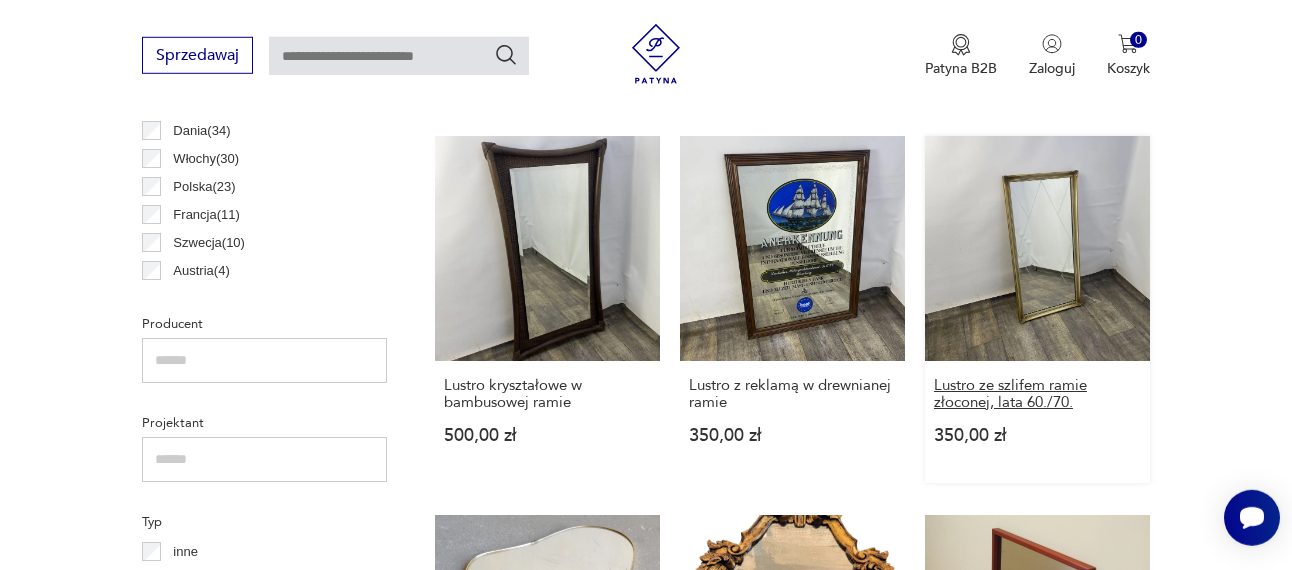 click on "Lustro ze szlifem ramie złoconej, lata 60./70." at bounding box center [1037, 394] 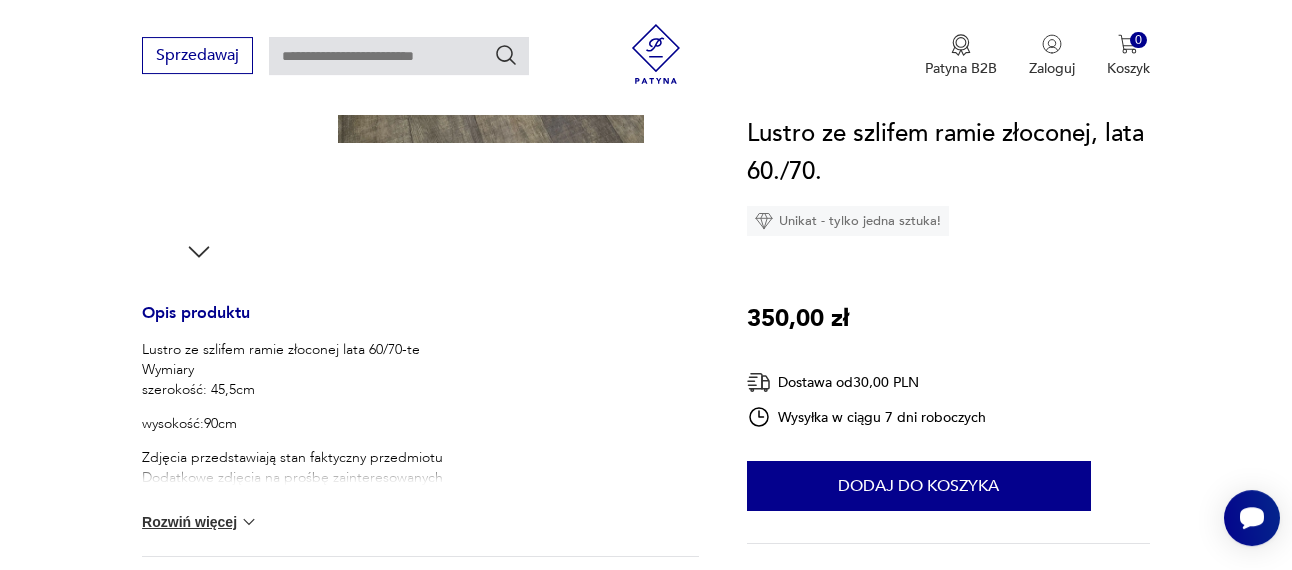 scroll, scrollTop: 714, scrollLeft: 0, axis: vertical 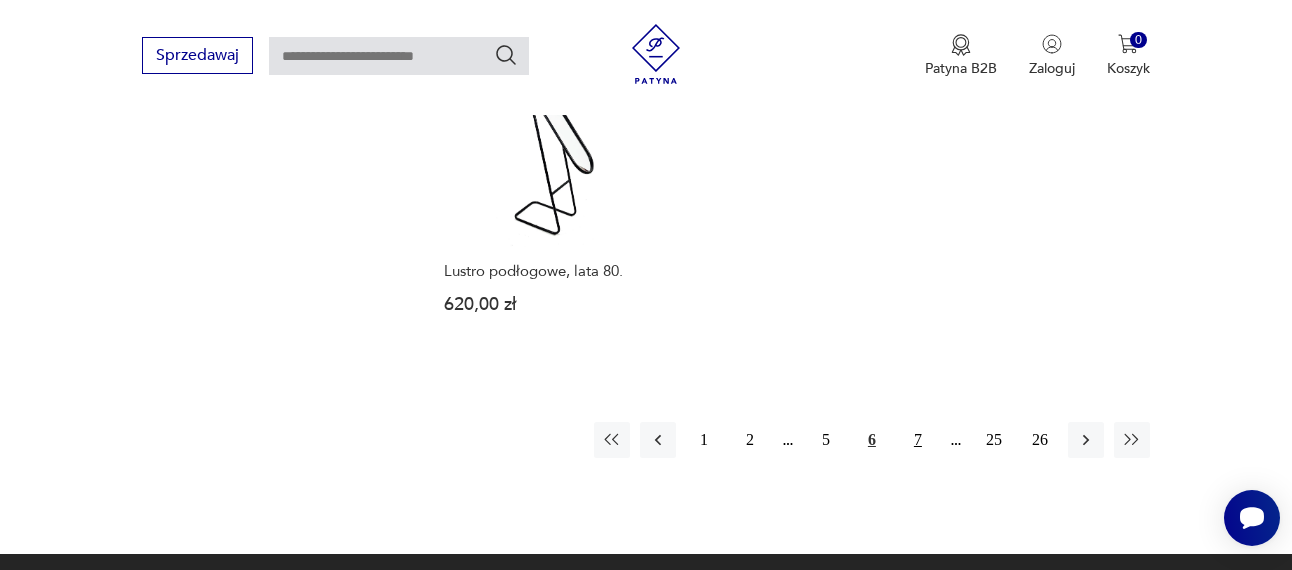 click on "7" at bounding box center [918, 440] 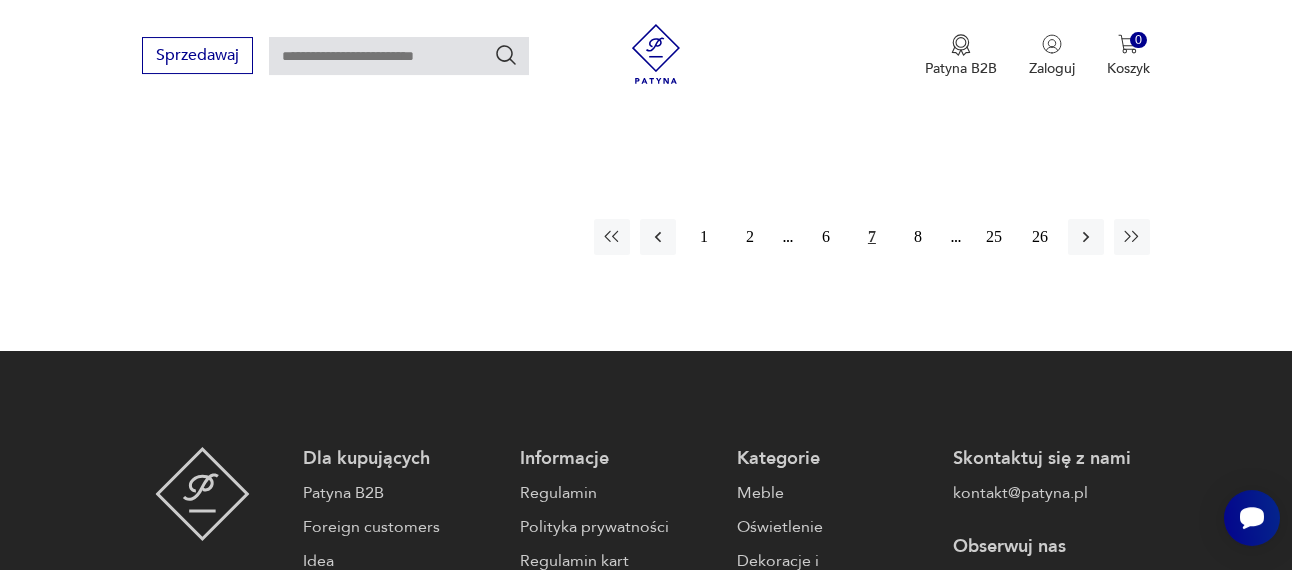 scroll, scrollTop: 2979, scrollLeft: 0, axis: vertical 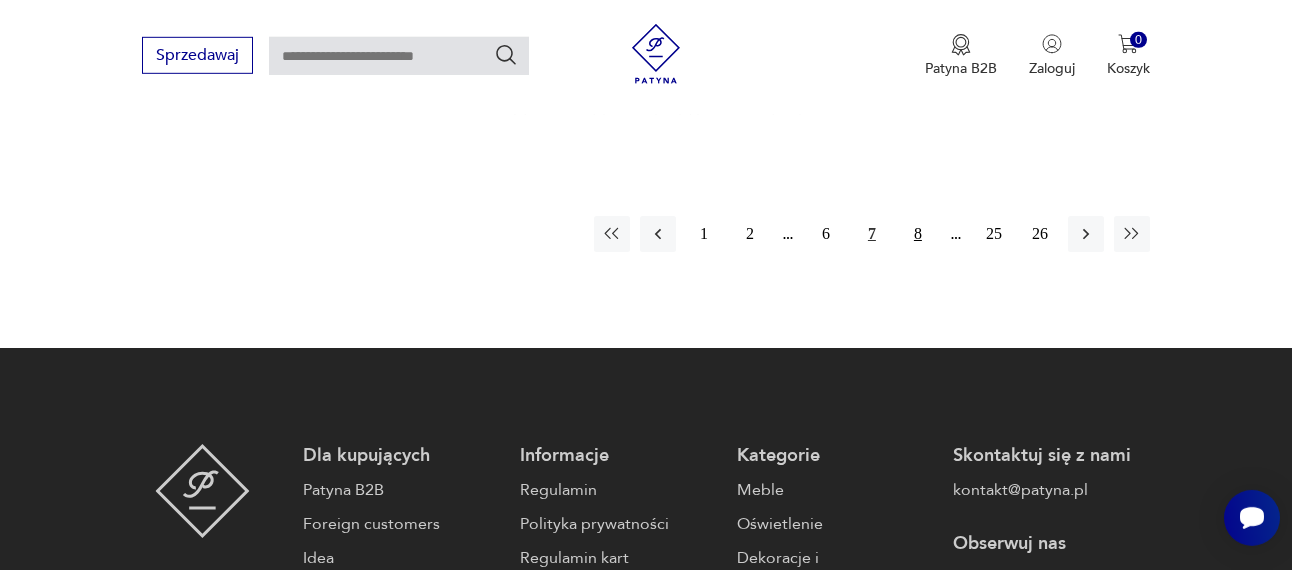 click on "8" at bounding box center [918, 234] 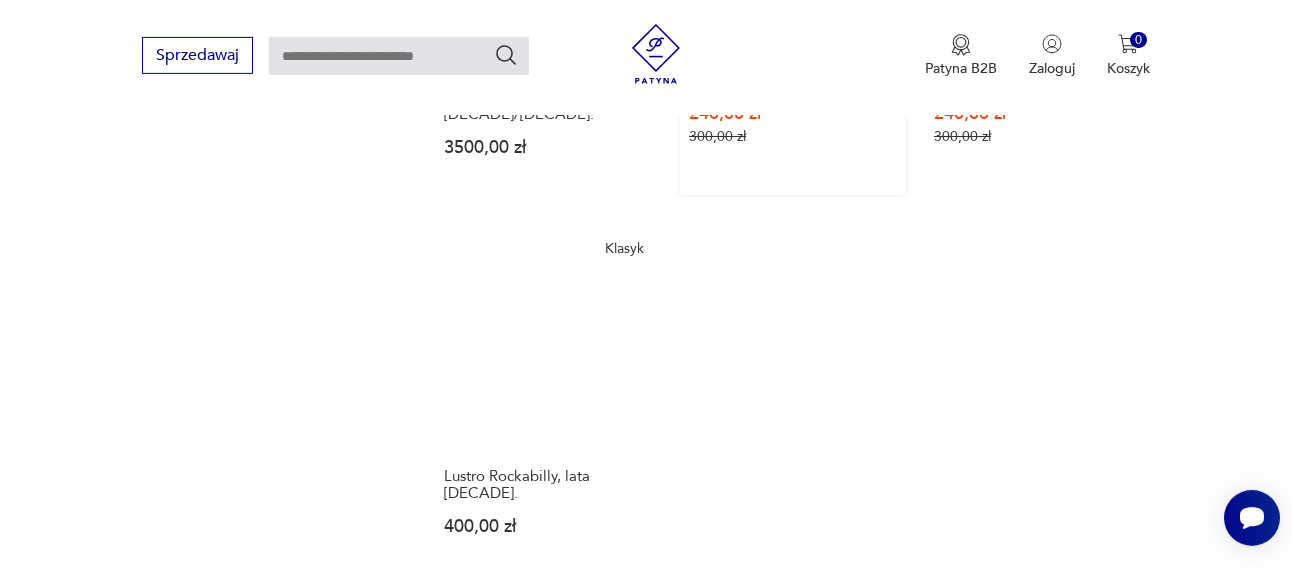 scroll, scrollTop: 2775, scrollLeft: 0, axis: vertical 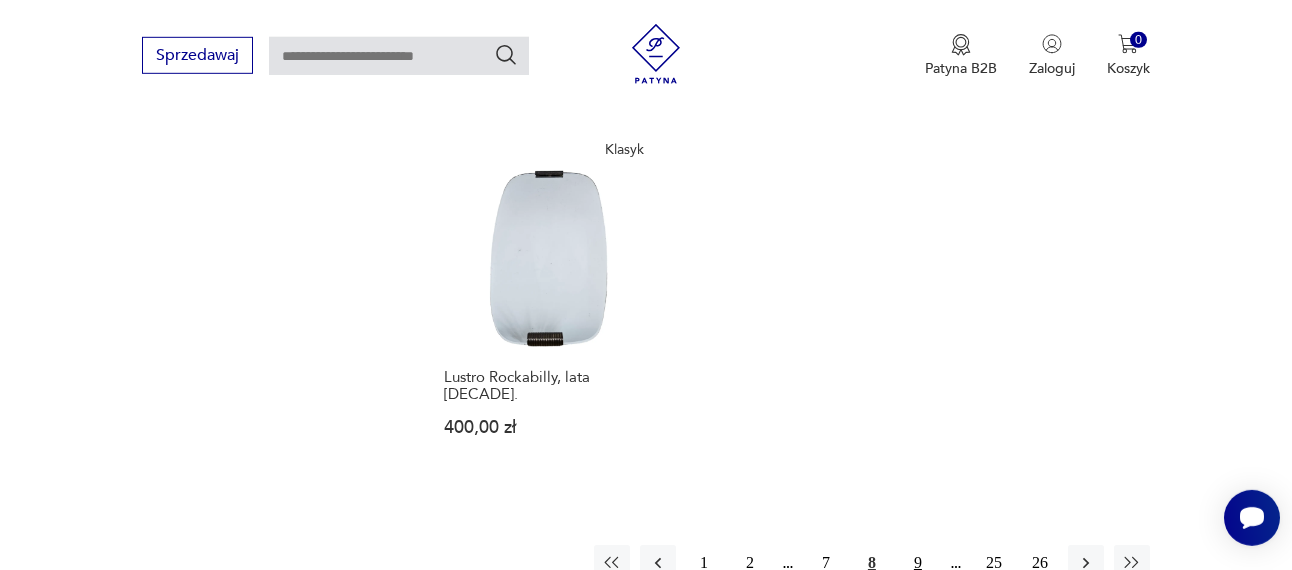 click on "9" at bounding box center (918, 563) 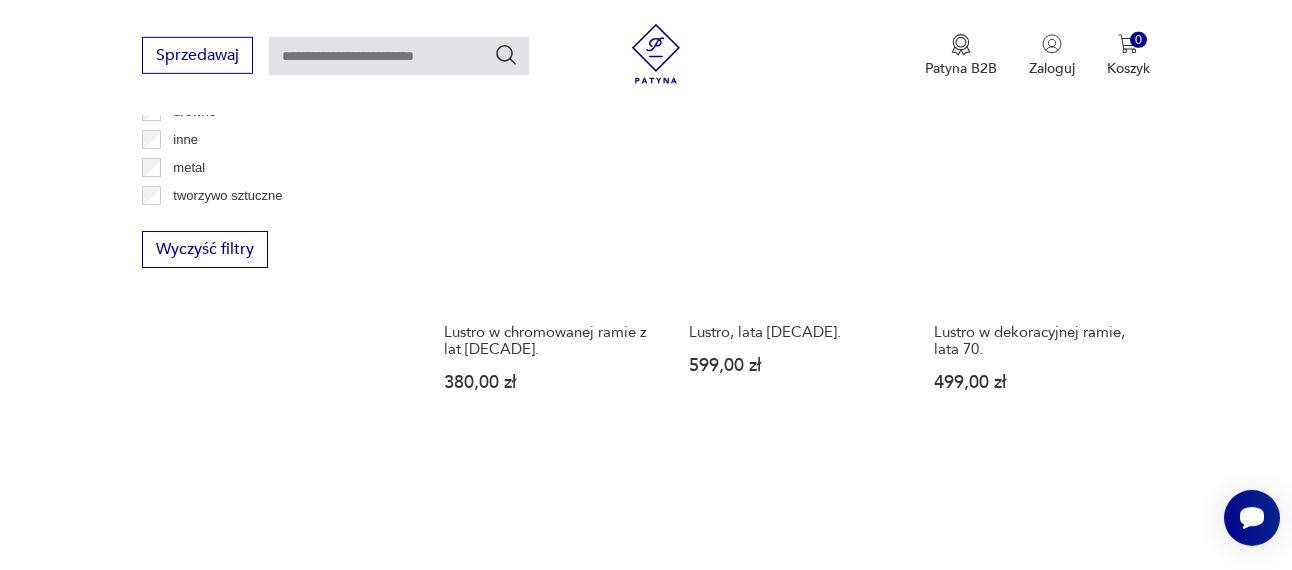 scroll, scrollTop: 2775, scrollLeft: 0, axis: vertical 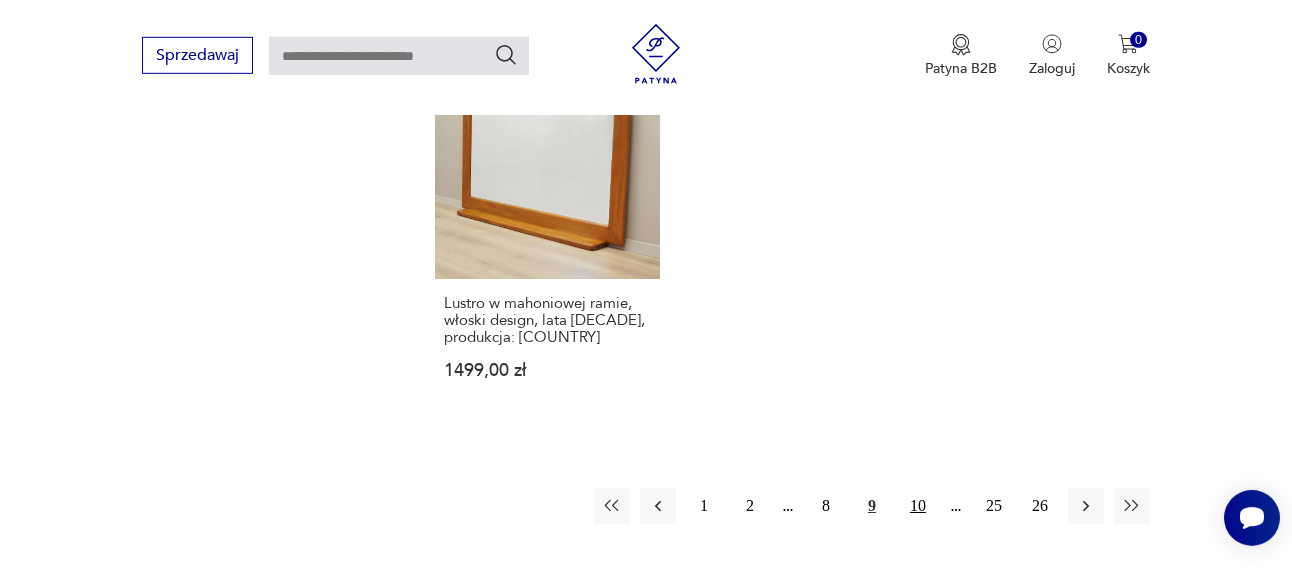 click on "10" at bounding box center (918, 506) 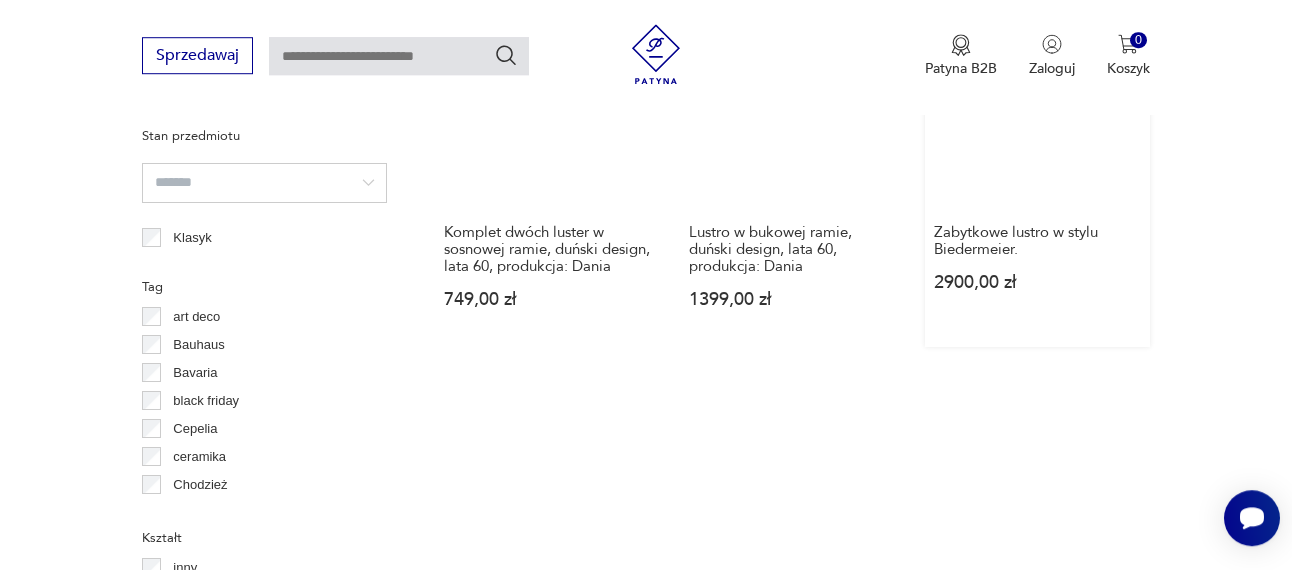 scroll, scrollTop: 1857, scrollLeft: 0, axis: vertical 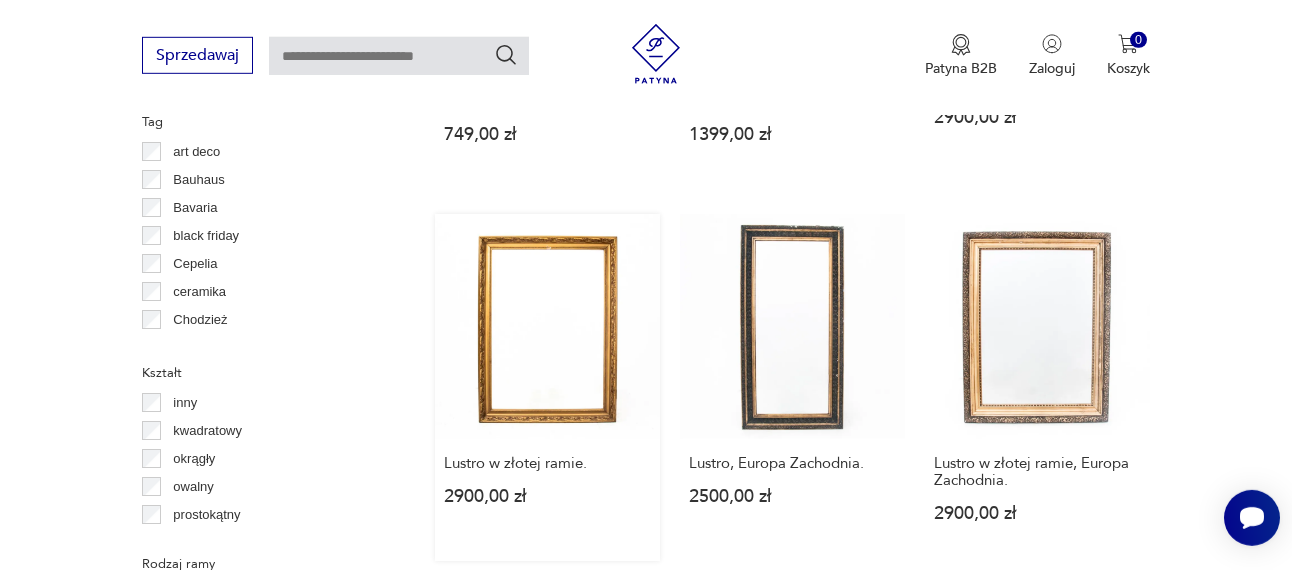 click on "Lustro w złotej ramie. [PRICE]" at bounding box center [547, 387] 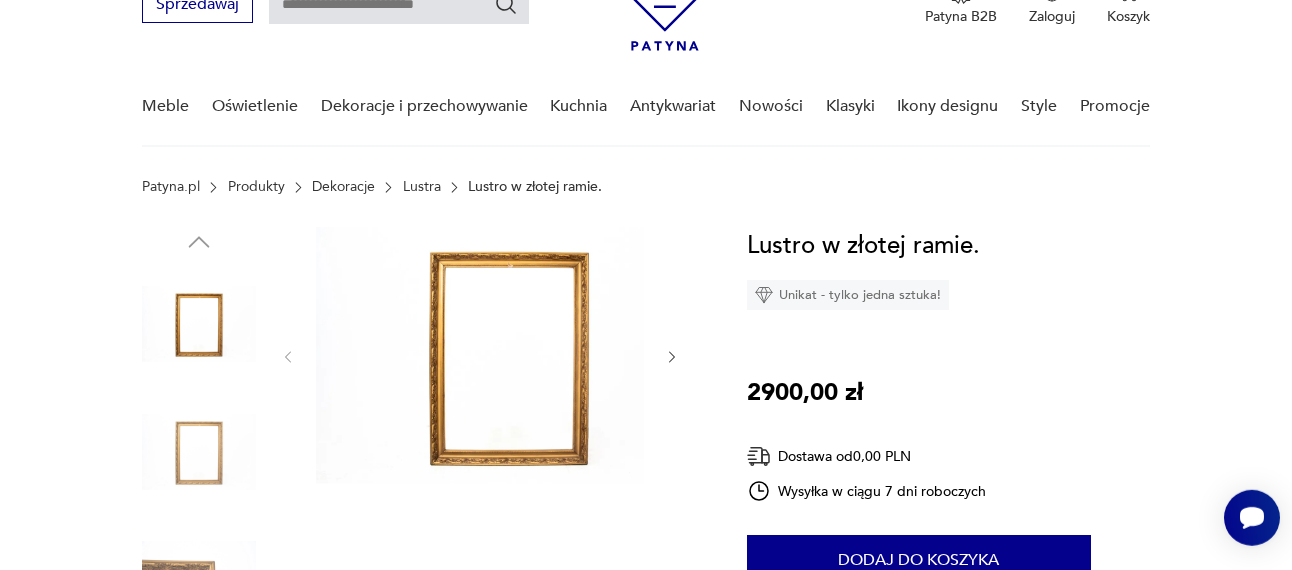 scroll, scrollTop: 102, scrollLeft: 0, axis: vertical 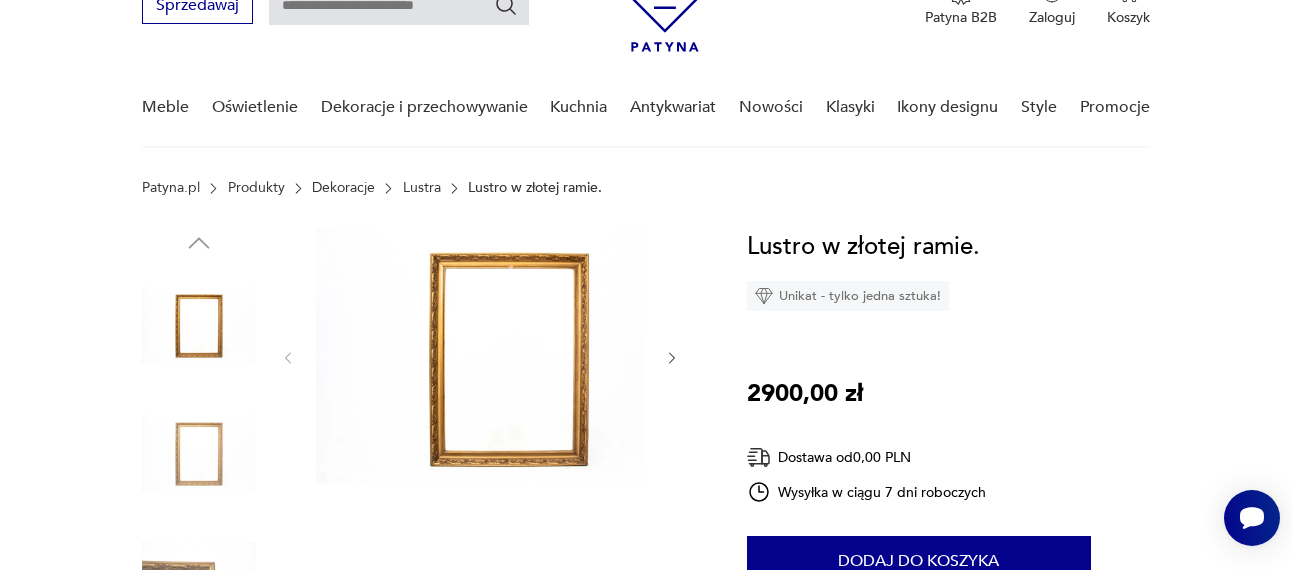 click 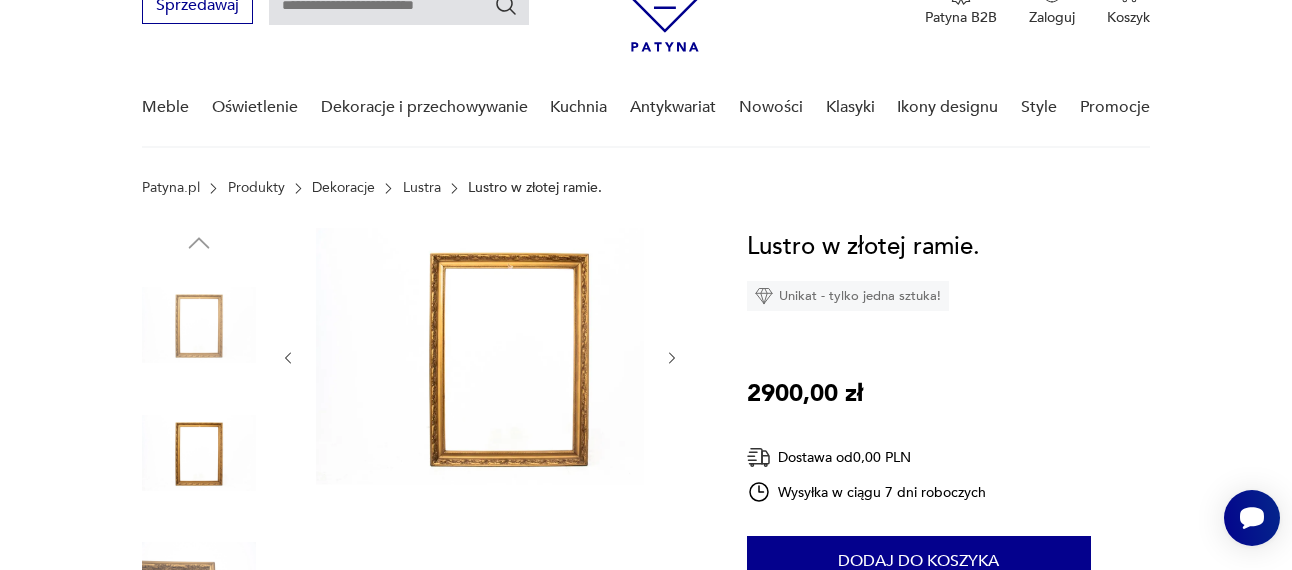click 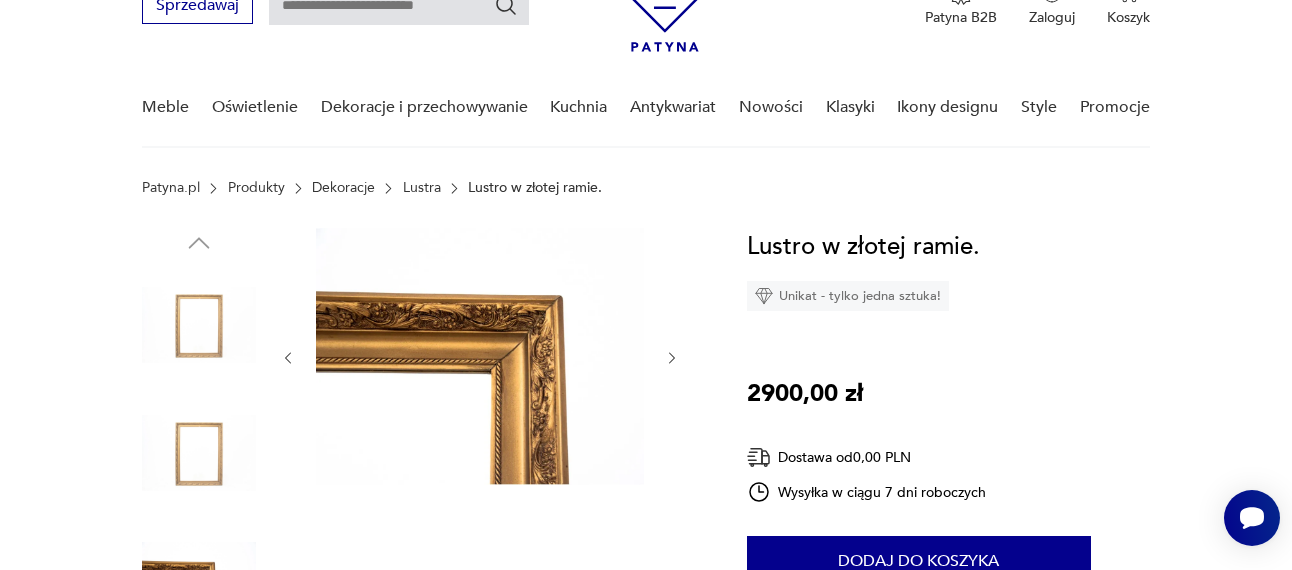 click 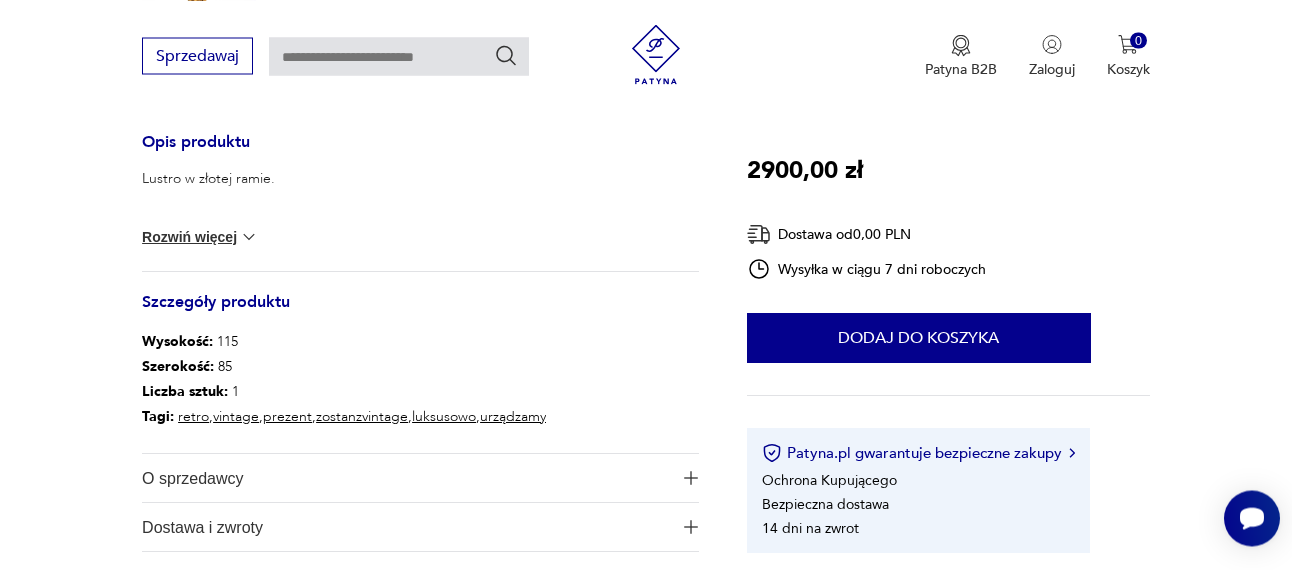 scroll, scrollTop: 816, scrollLeft: 0, axis: vertical 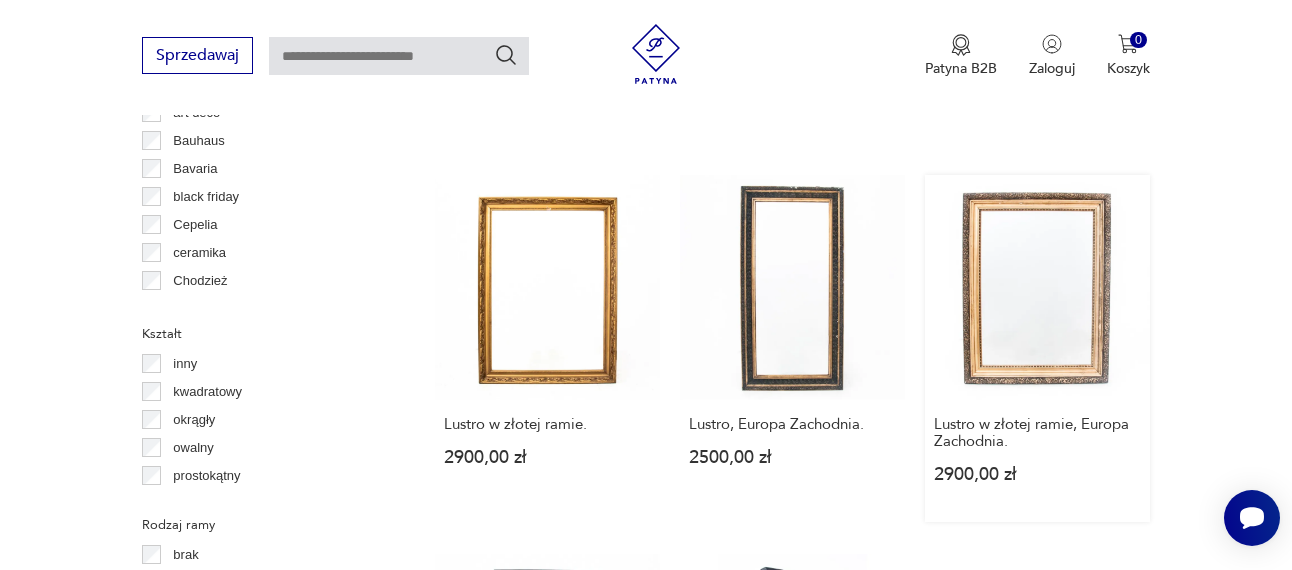 click on "Lustro w złotej ramie, [REGION]. [PRICE]" at bounding box center (1037, 348) 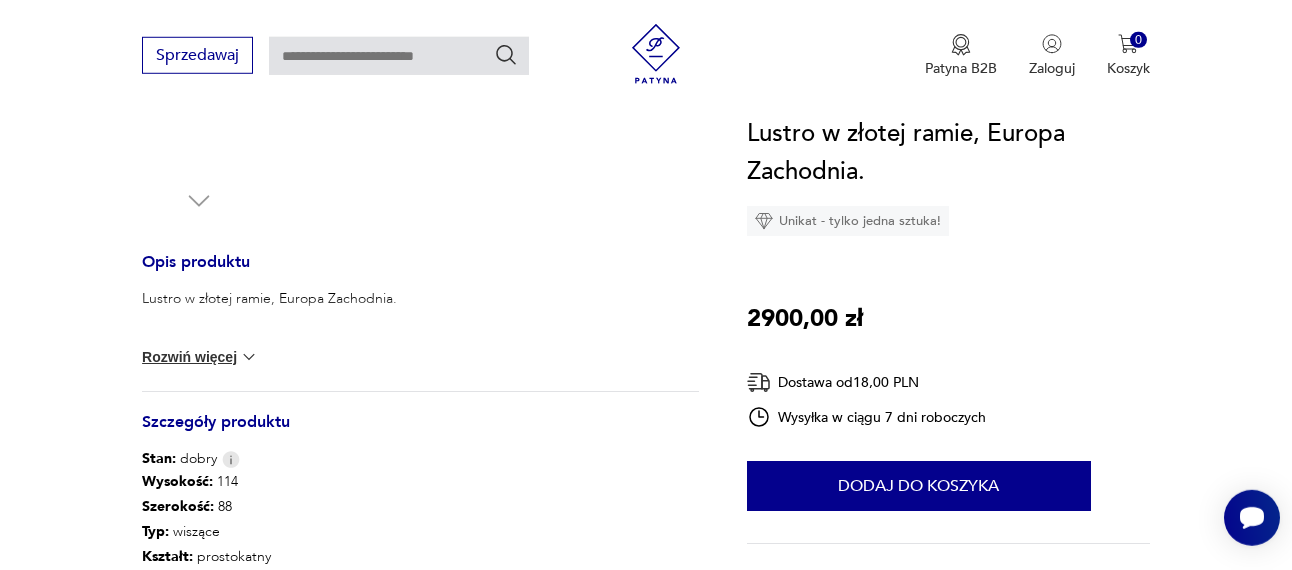 scroll, scrollTop: 714, scrollLeft: 0, axis: vertical 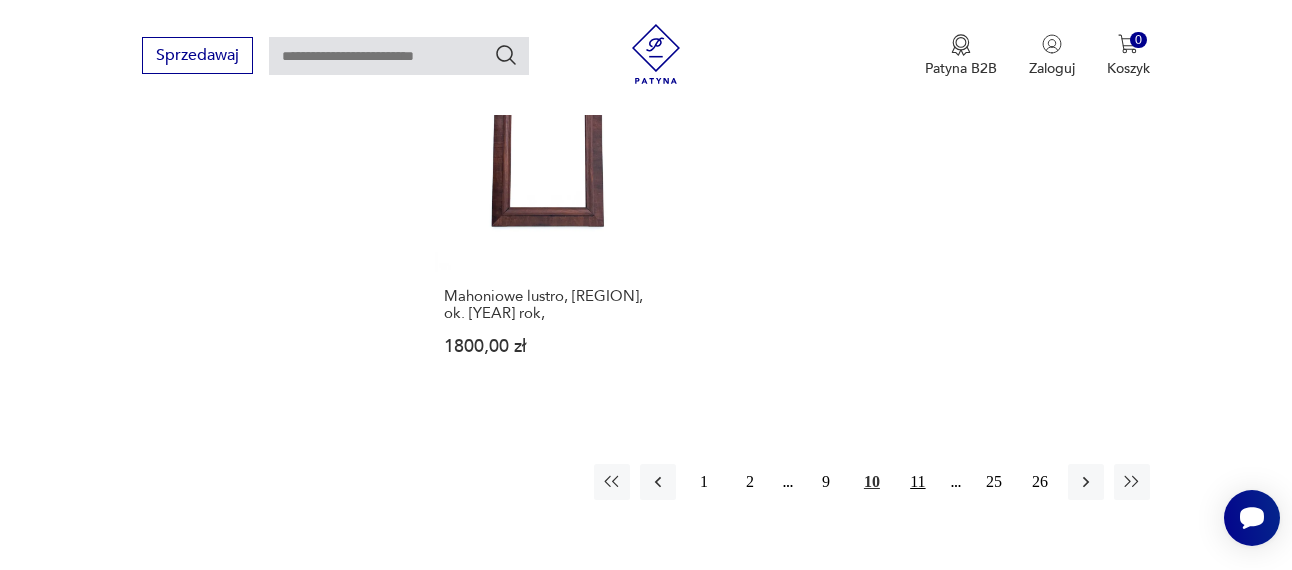 click on "11" at bounding box center [918, 482] 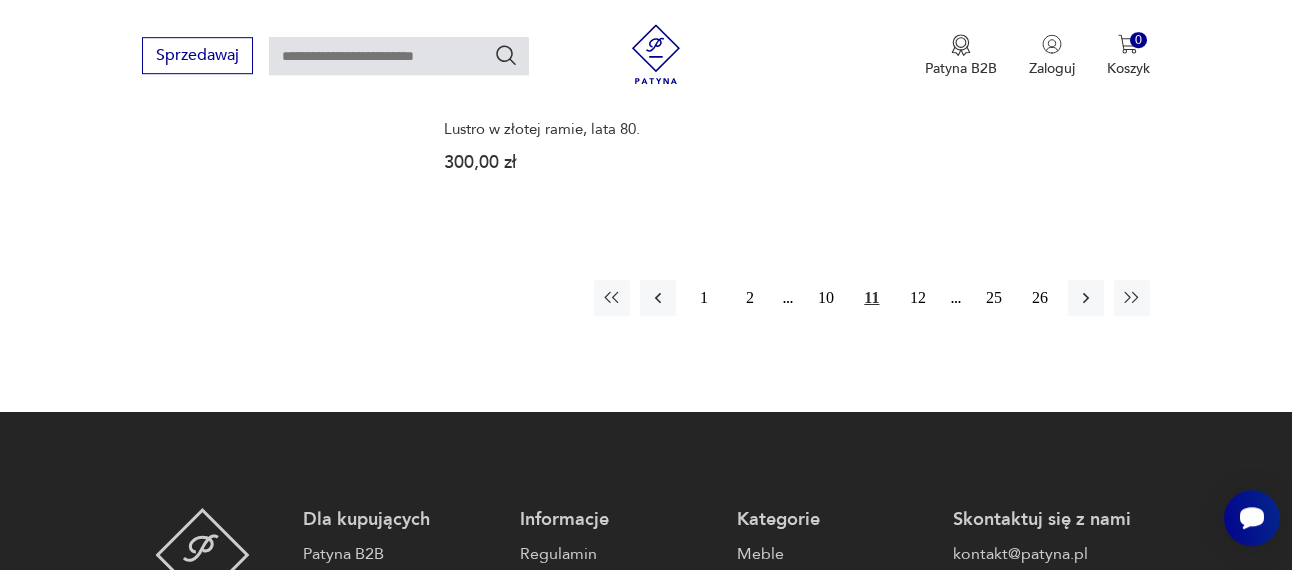 scroll, scrollTop: 2979, scrollLeft: 0, axis: vertical 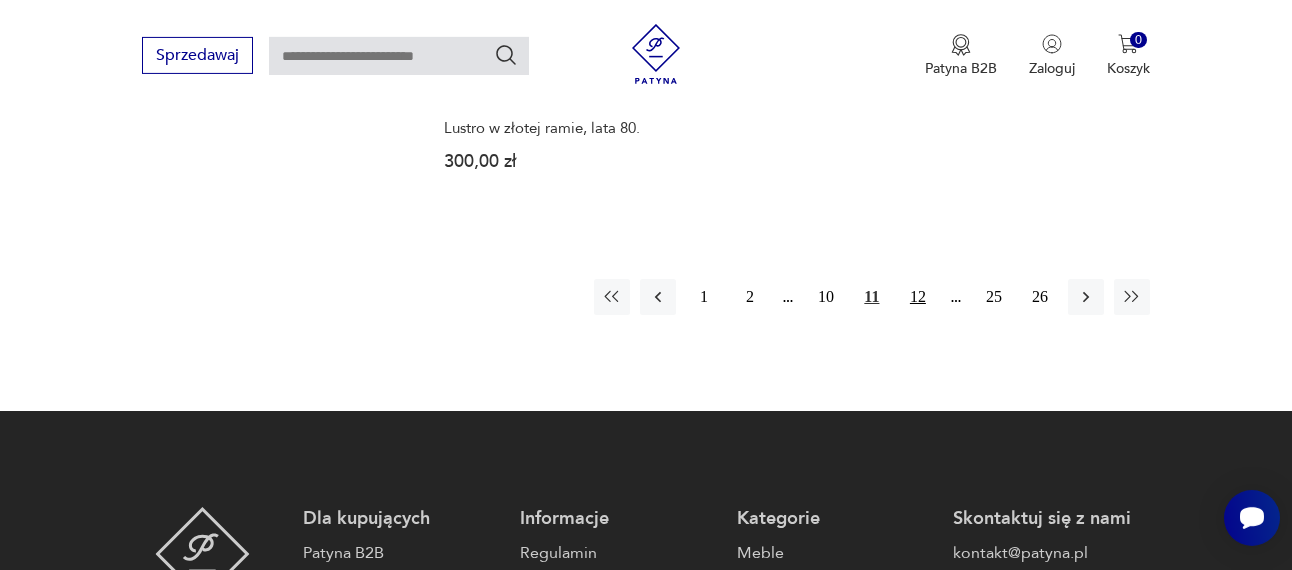 click on "12" at bounding box center (918, 297) 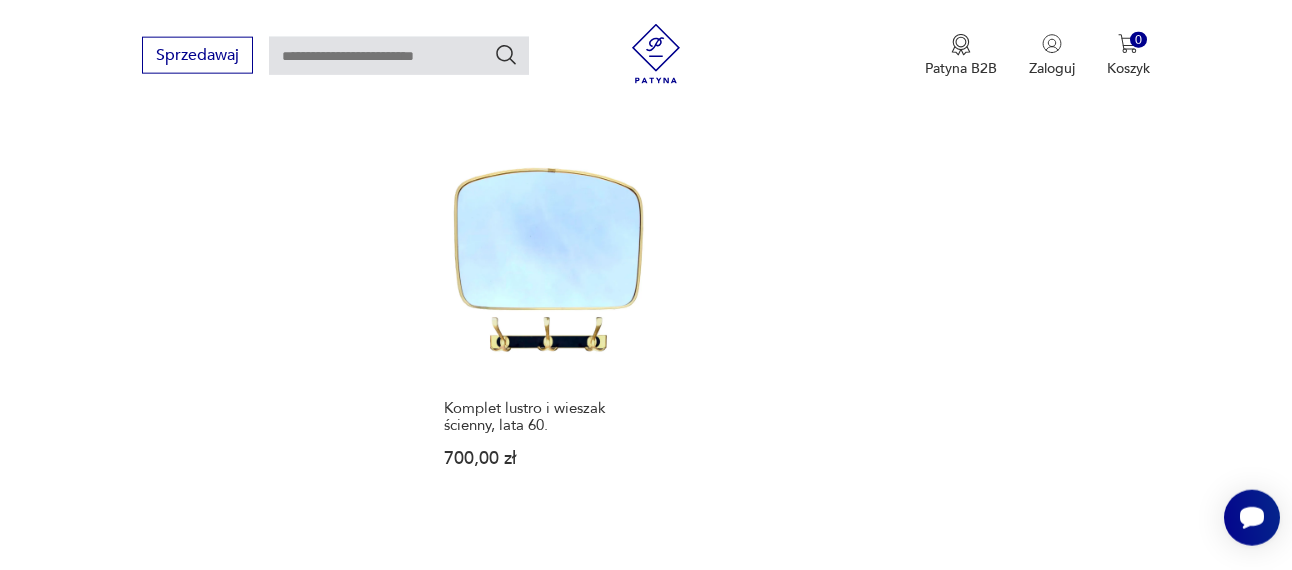 scroll, scrollTop: 2775, scrollLeft: 0, axis: vertical 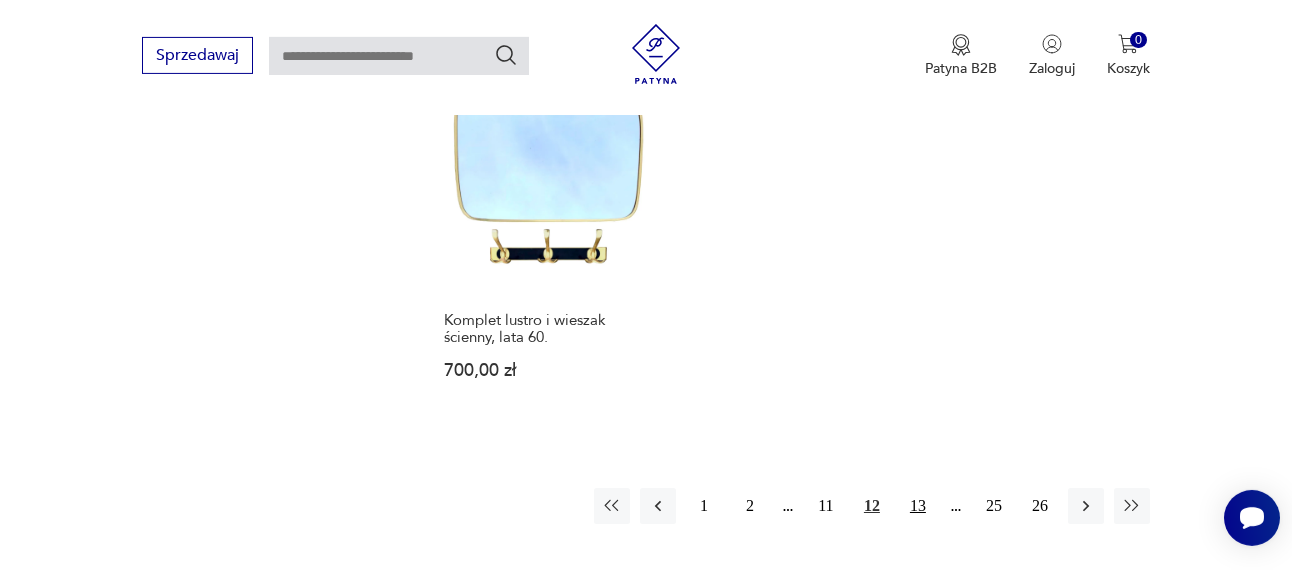 click on "13" at bounding box center (918, 506) 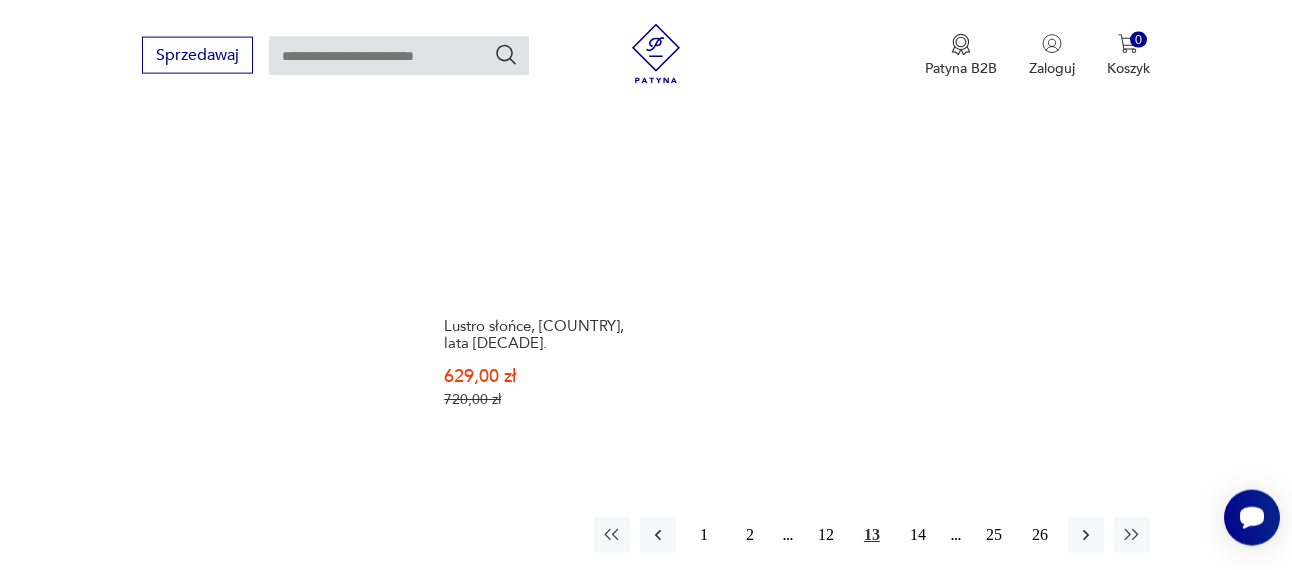 scroll, scrollTop: 2775, scrollLeft: 0, axis: vertical 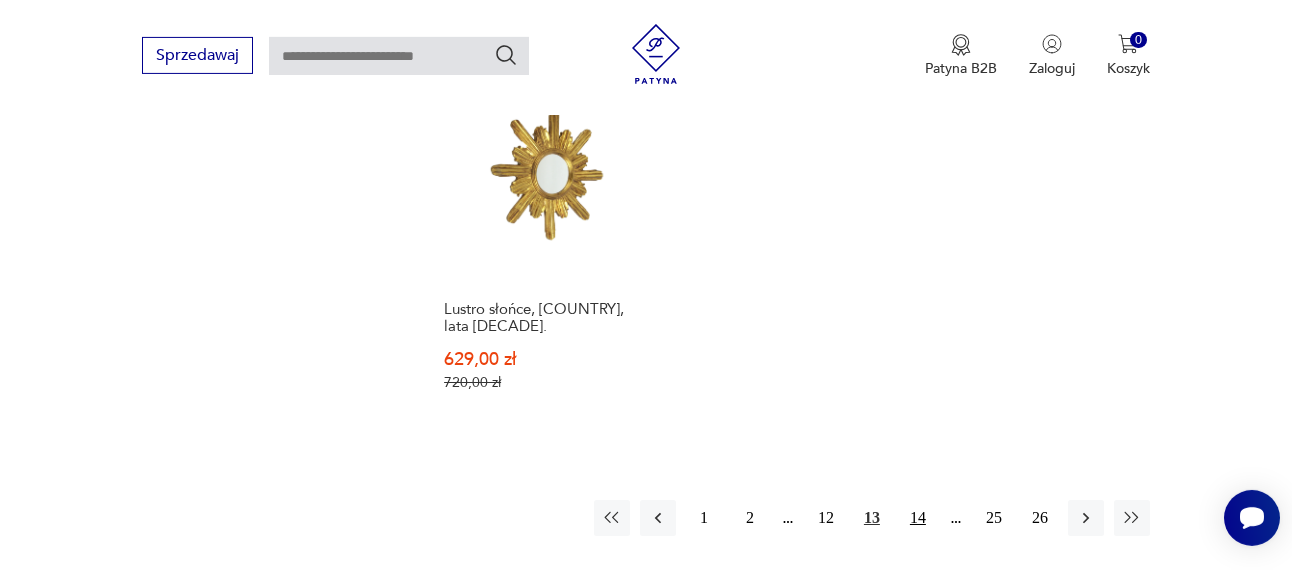 click on "14" at bounding box center [918, 518] 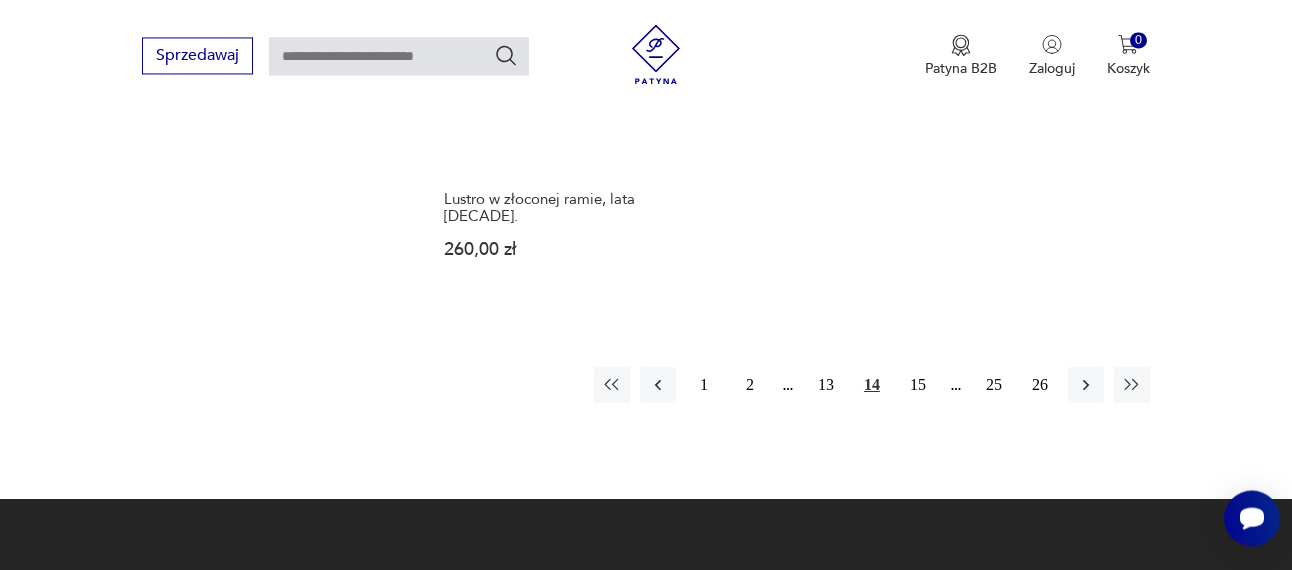 scroll, scrollTop: 2877, scrollLeft: 0, axis: vertical 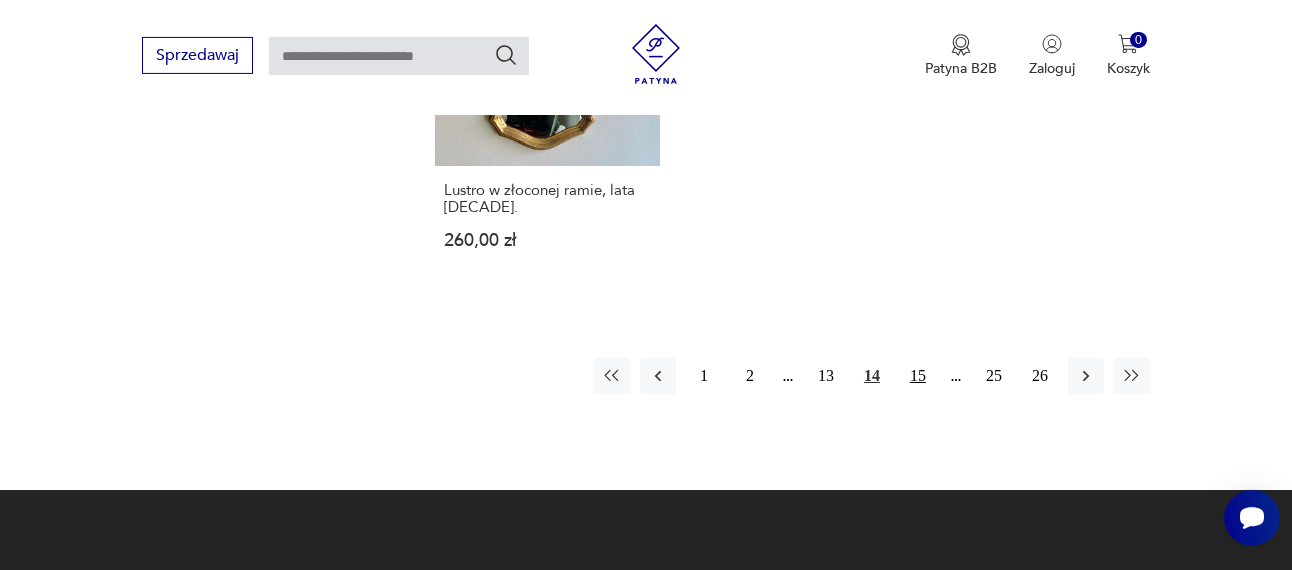 click on "15" at bounding box center [918, 376] 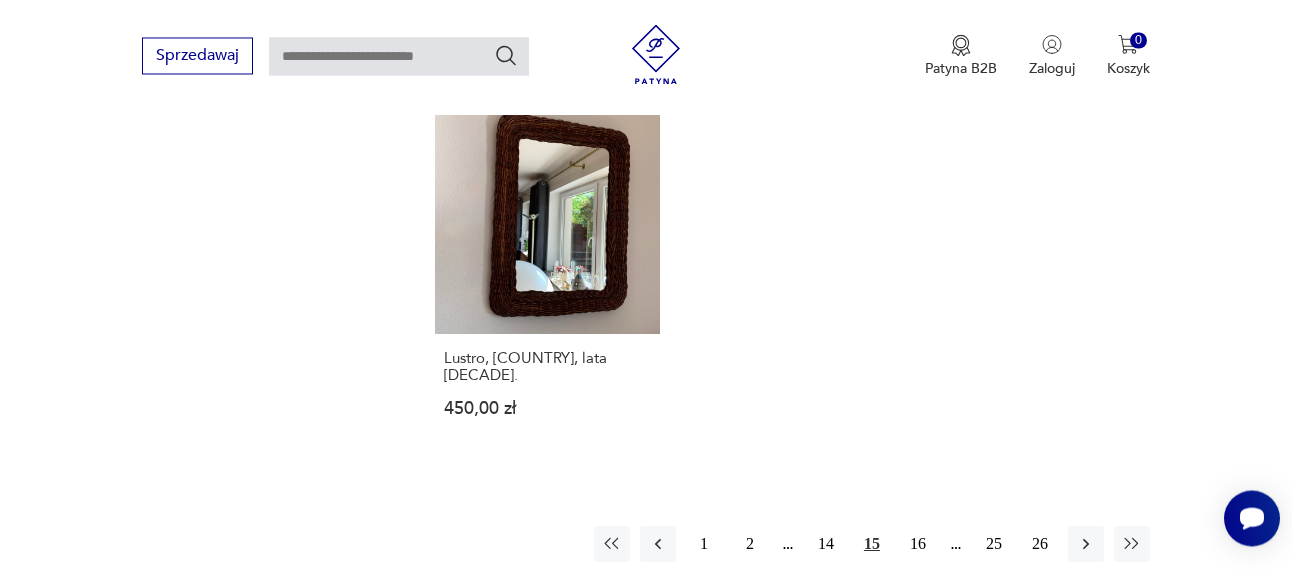 scroll, scrollTop: 2775, scrollLeft: 0, axis: vertical 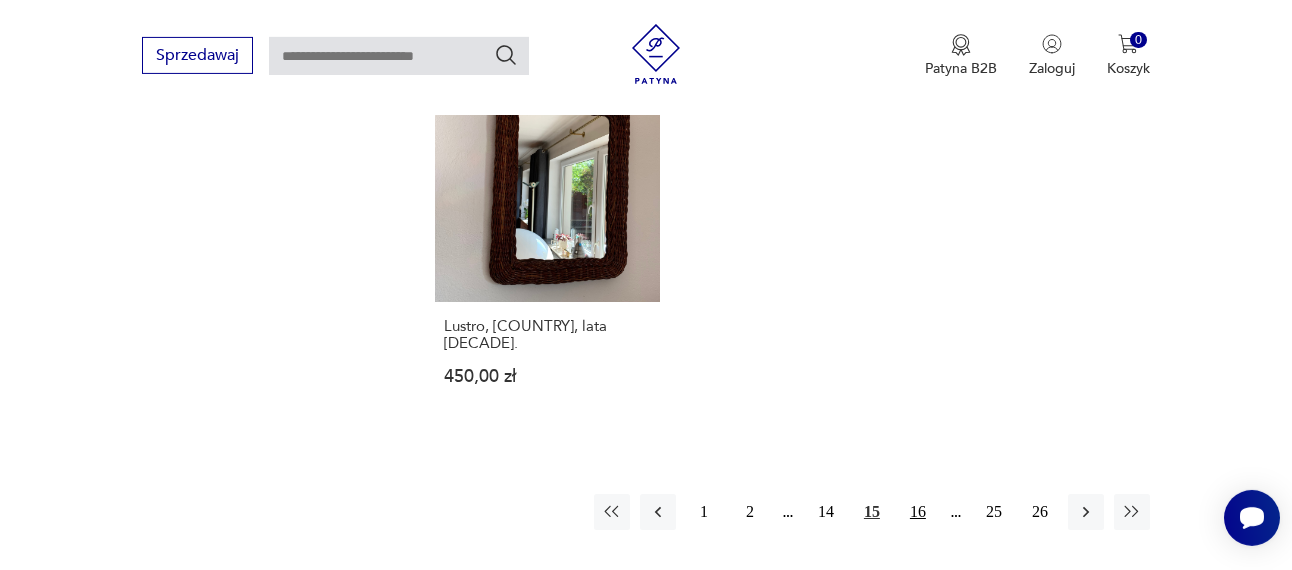 click on "16" at bounding box center (918, 512) 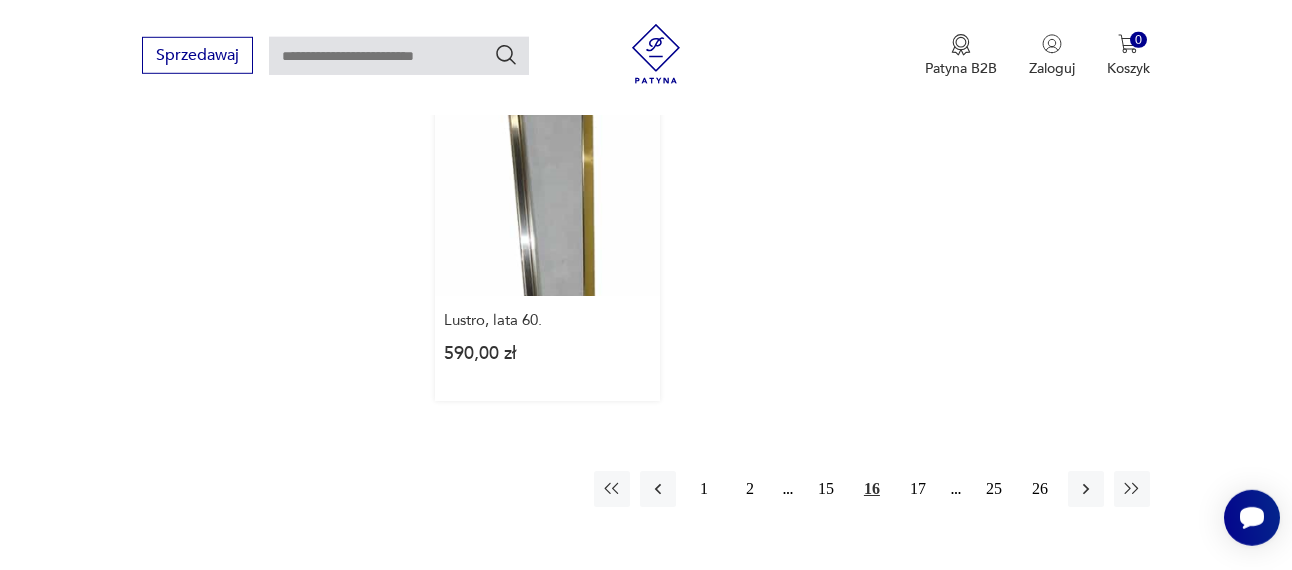 scroll, scrollTop: 3081, scrollLeft: 0, axis: vertical 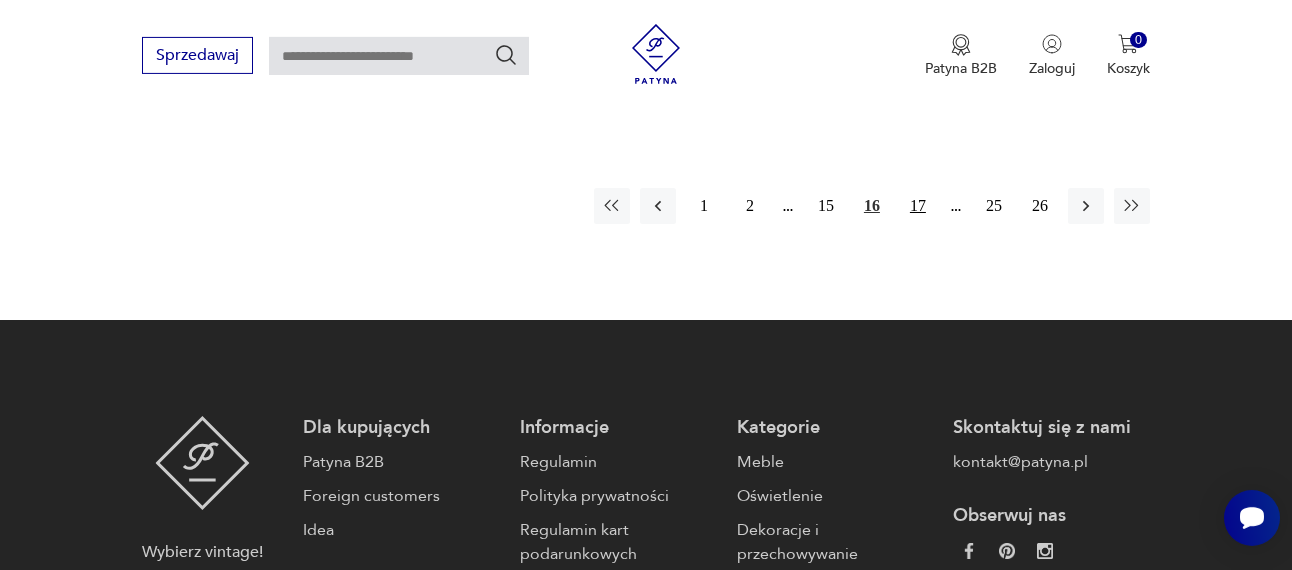 click on "17" at bounding box center [918, 206] 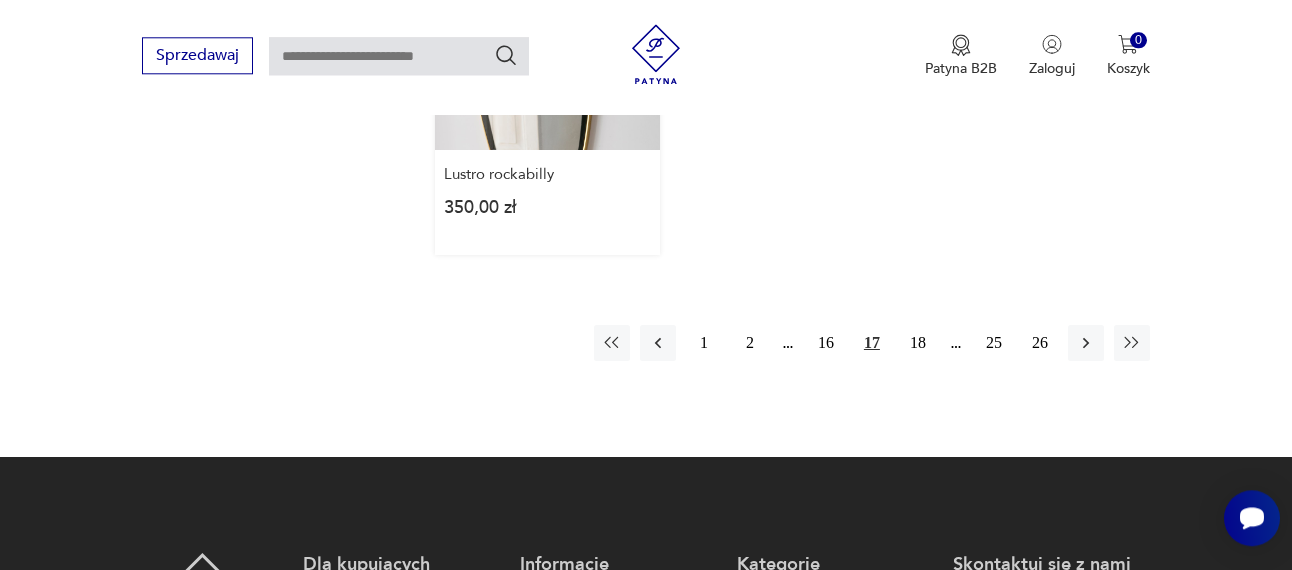 scroll, scrollTop: 2979, scrollLeft: 0, axis: vertical 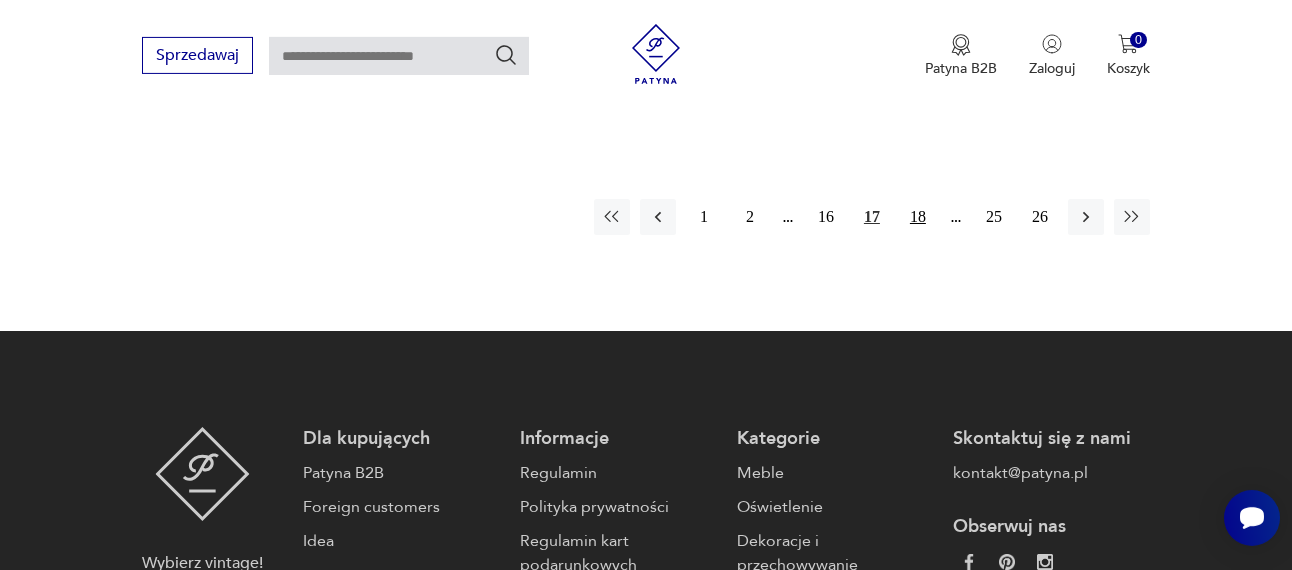 click on "18" at bounding box center (918, 217) 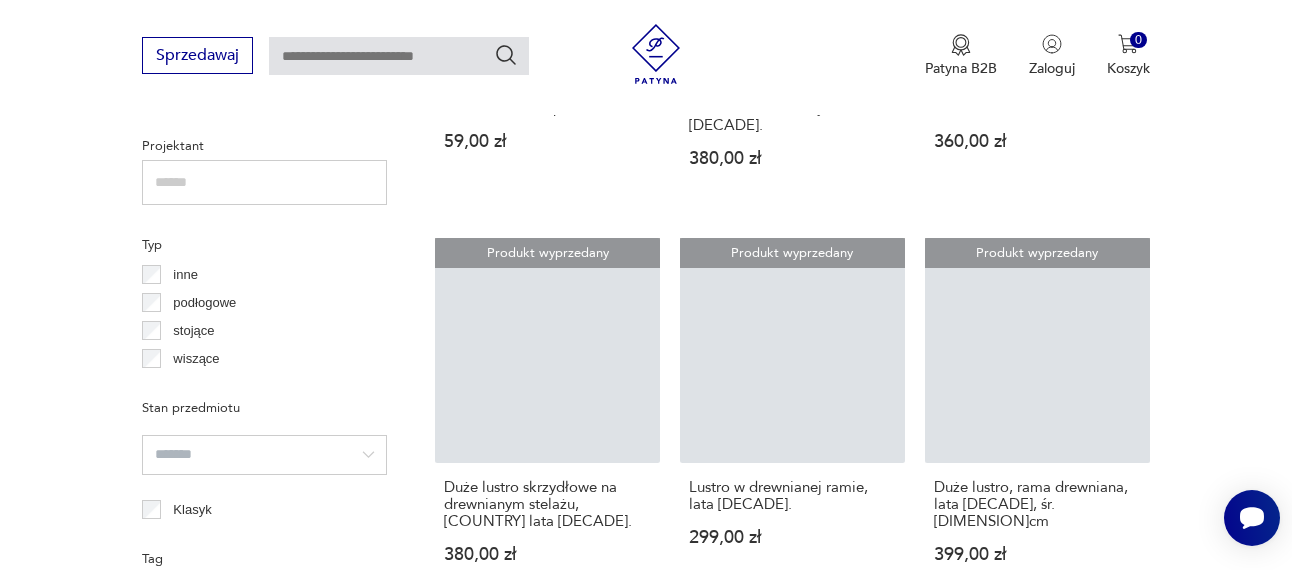 scroll, scrollTop: 1449, scrollLeft: 0, axis: vertical 